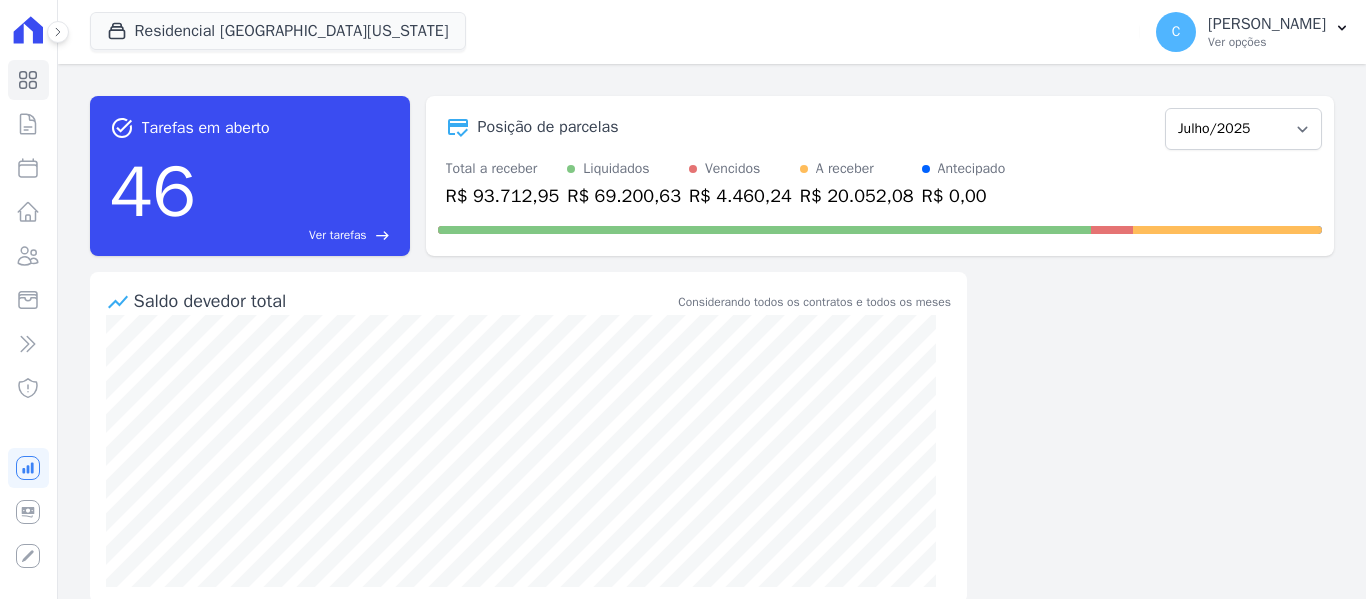 scroll, scrollTop: 0, scrollLeft: 0, axis: both 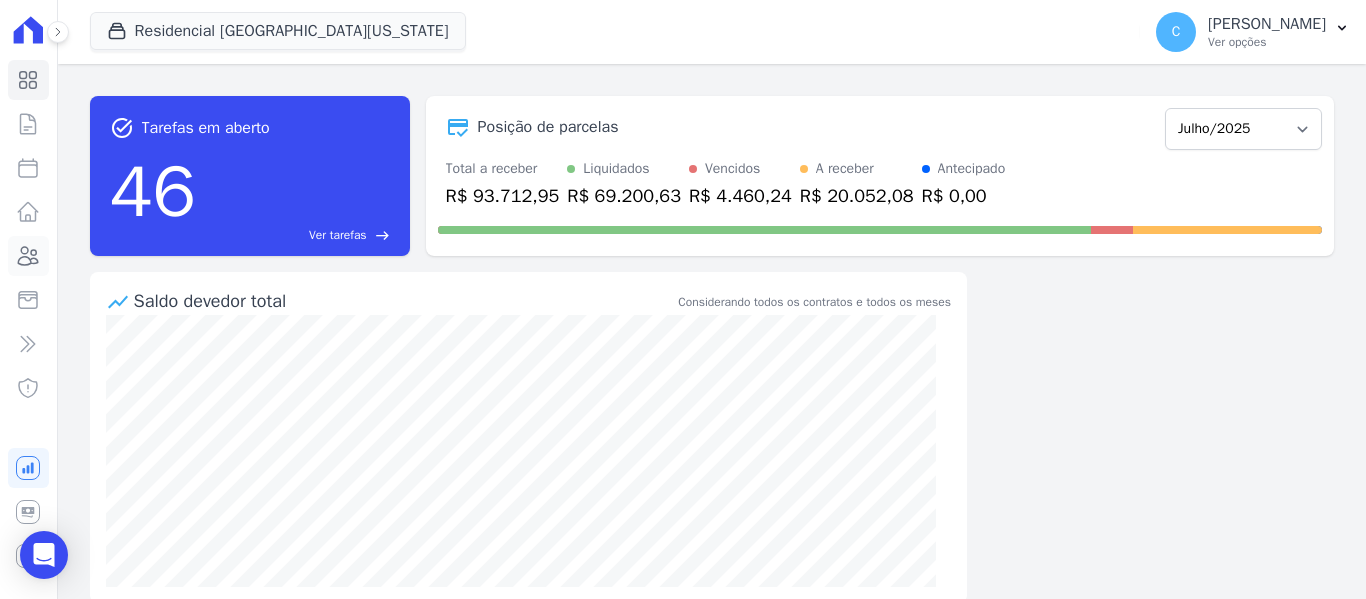 click 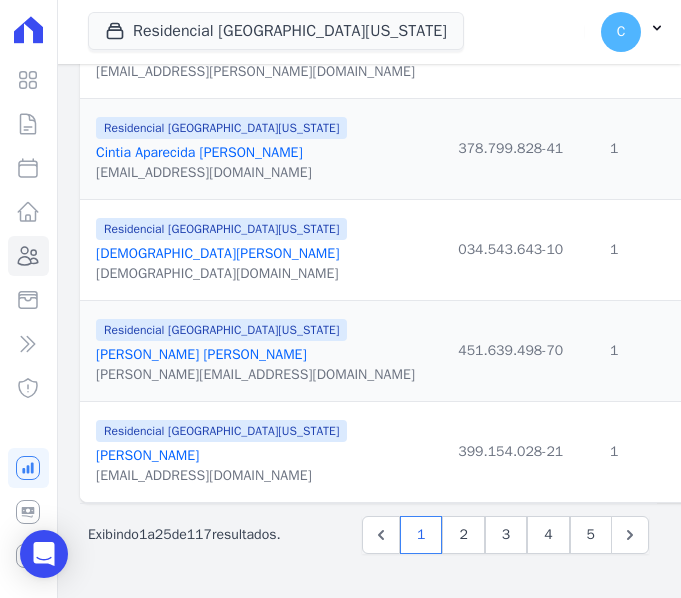scroll, scrollTop: 2484, scrollLeft: 0, axis: vertical 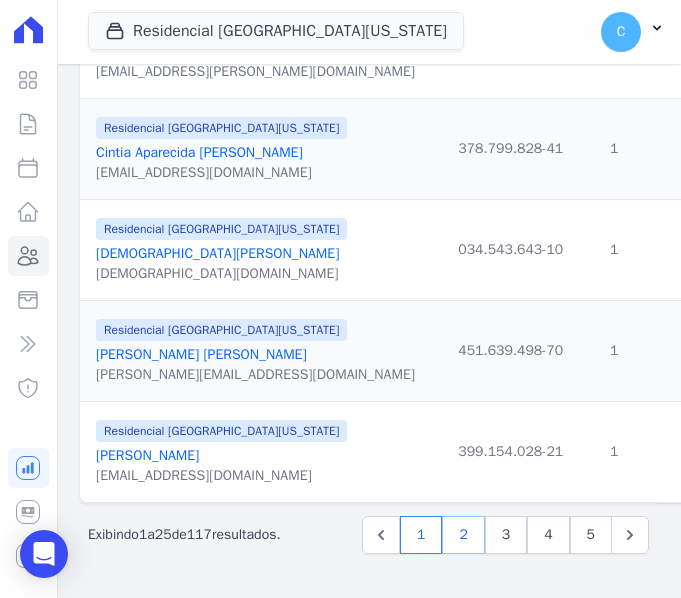 click on "2" at bounding box center (463, 535) 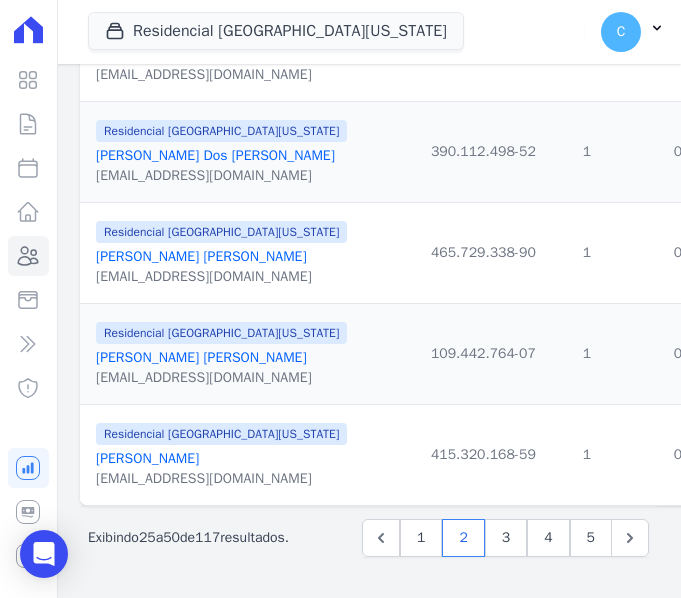 scroll, scrollTop: 2484, scrollLeft: 0, axis: vertical 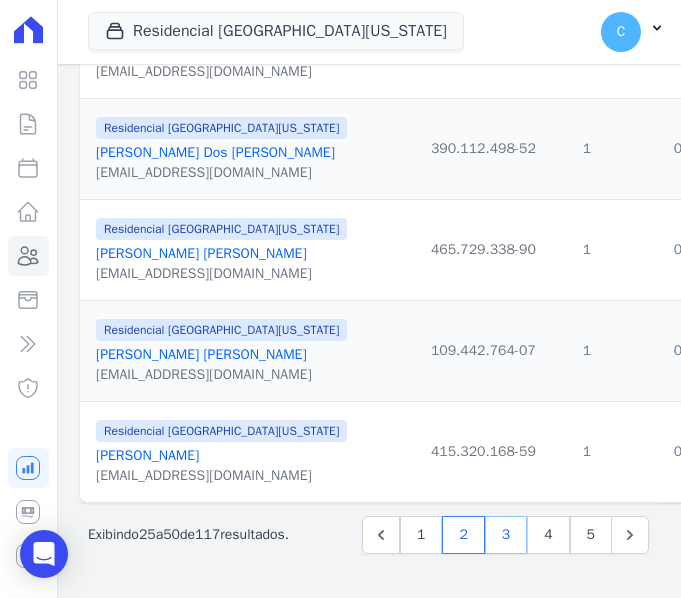 click on "3" at bounding box center [506, 535] 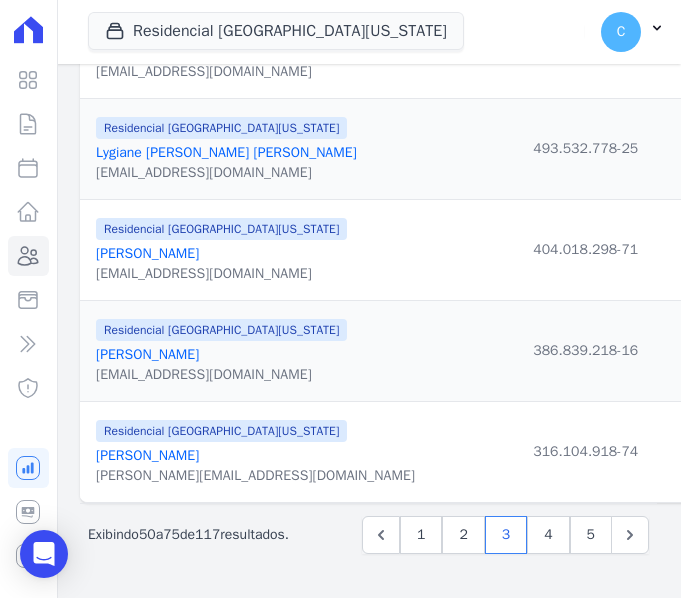 scroll, scrollTop: 2484, scrollLeft: 0, axis: vertical 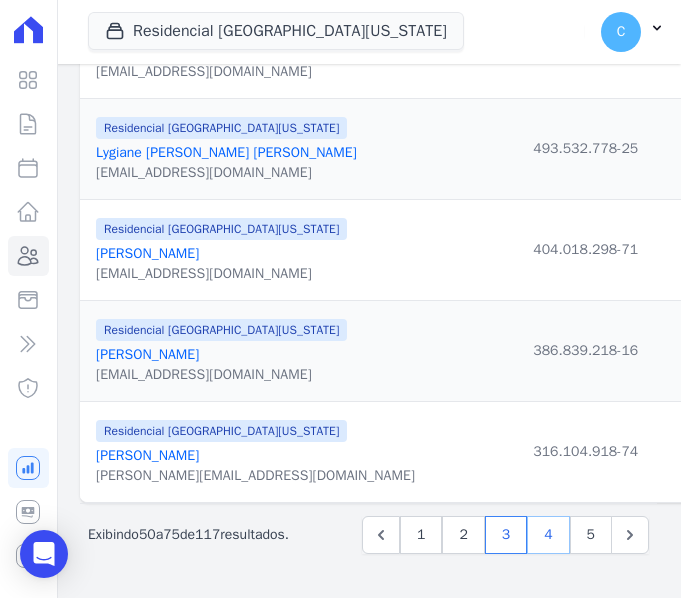 click on "4" at bounding box center (548, 535) 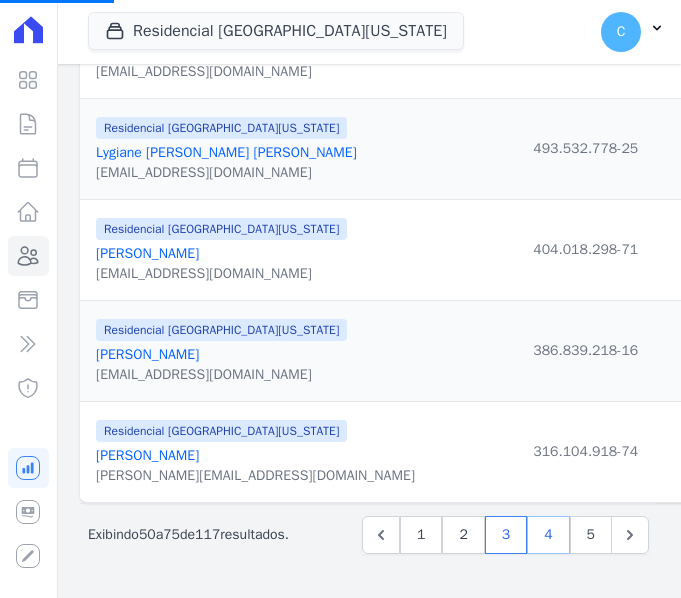click on "4" at bounding box center (548, 535) 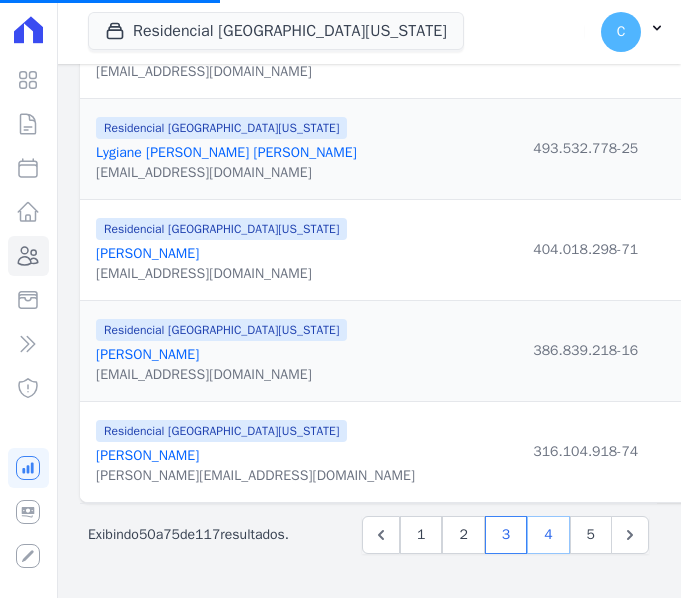 click on "4" at bounding box center [548, 535] 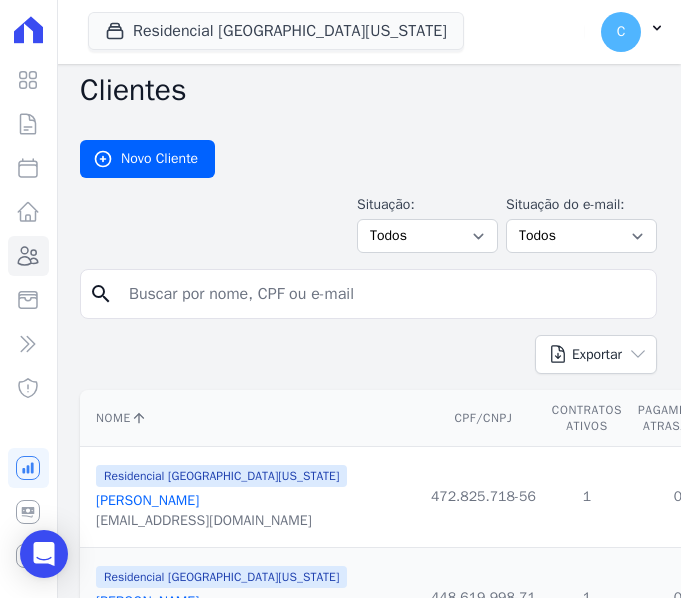 scroll, scrollTop: 0, scrollLeft: 0, axis: both 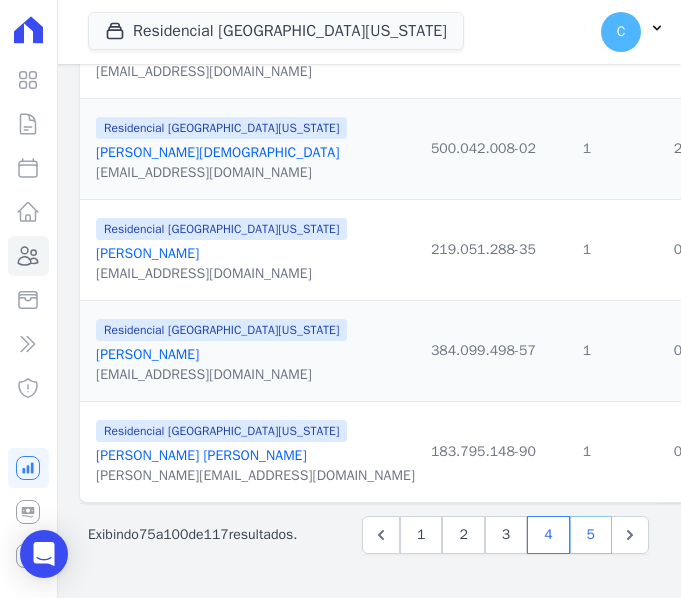 click on "5" at bounding box center [591, 535] 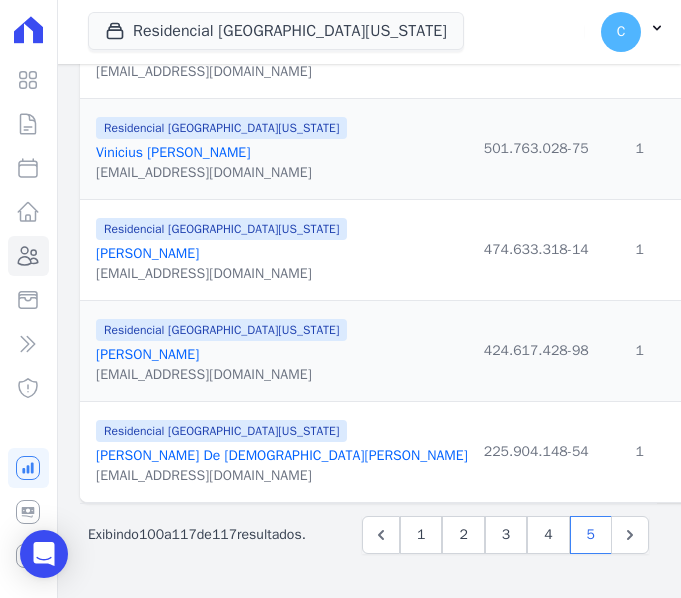 scroll, scrollTop: 1676, scrollLeft: 0, axis: vertical 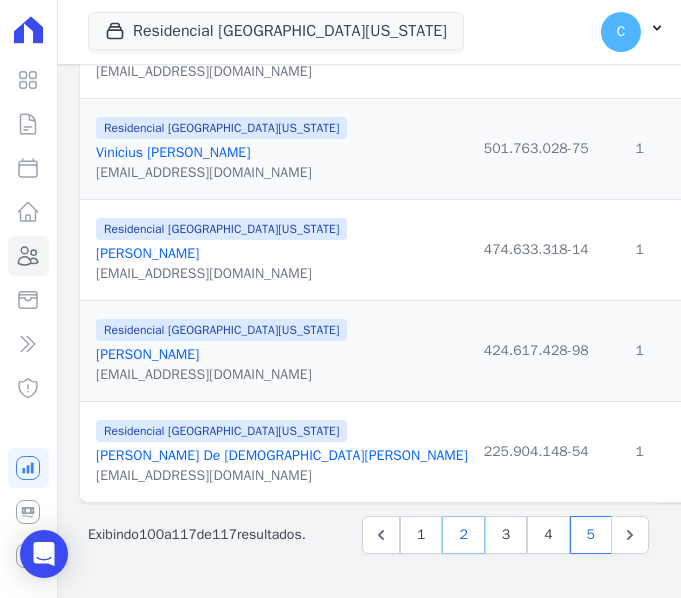 click on "2" at bounding box center [463, 535] 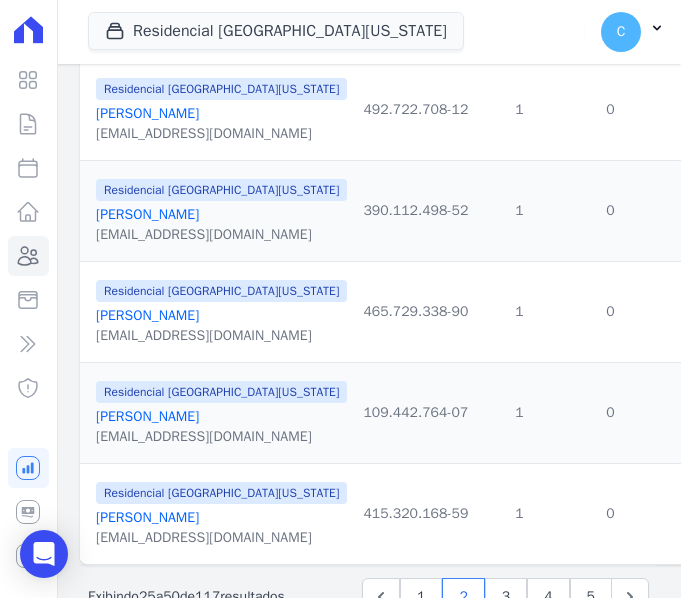scroll, scrollTop: 2484, scrollLeft: 0, axis: vertical 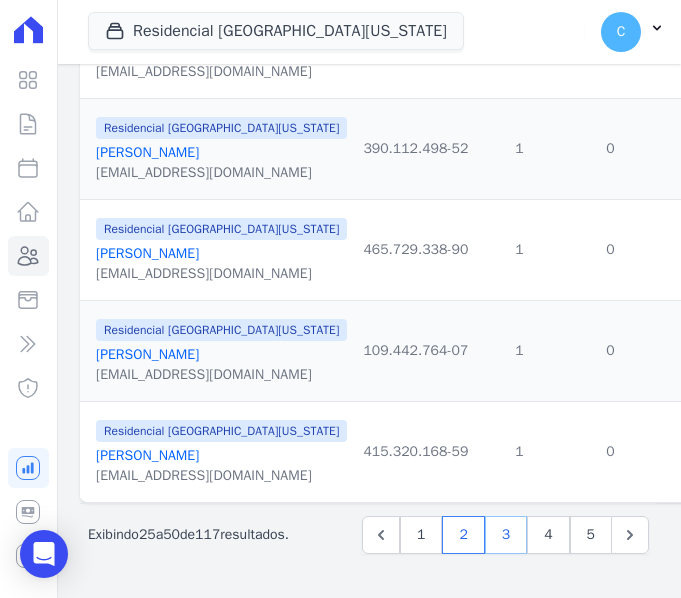 click on "3" at bounding box center (506, 535) 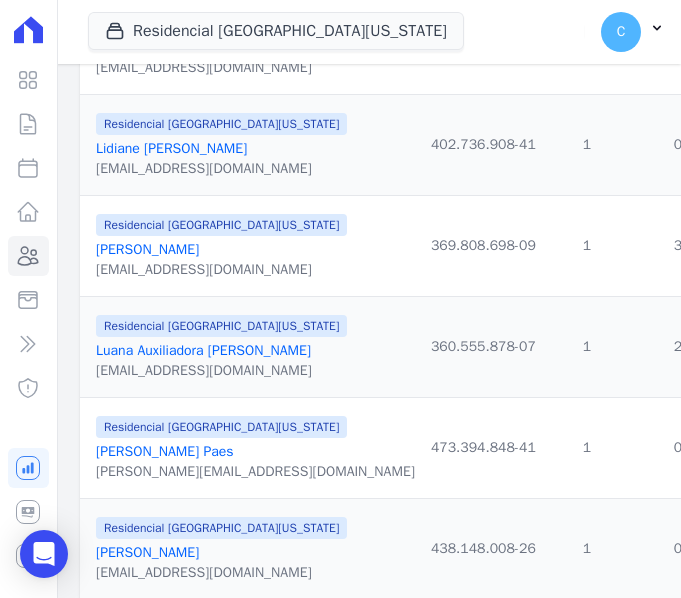 scroll, scrollTop: 1700, scrollLeft: 0, axis: vertical 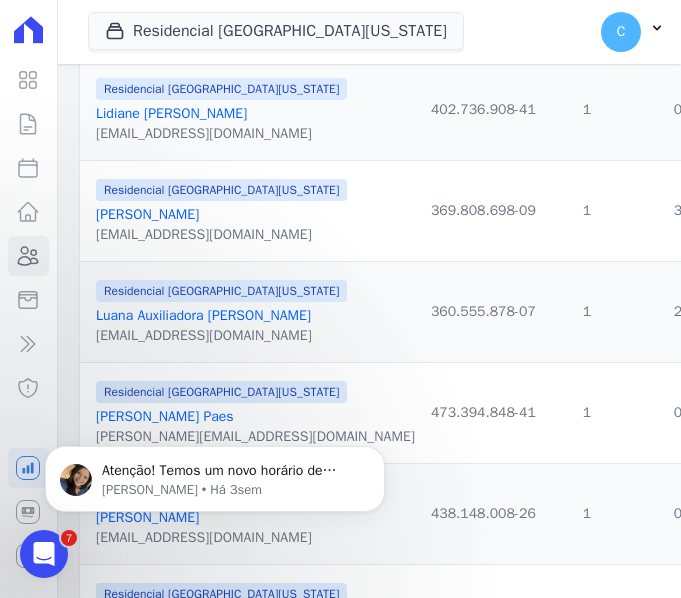 click on "1" at bounding box center [587, 312] 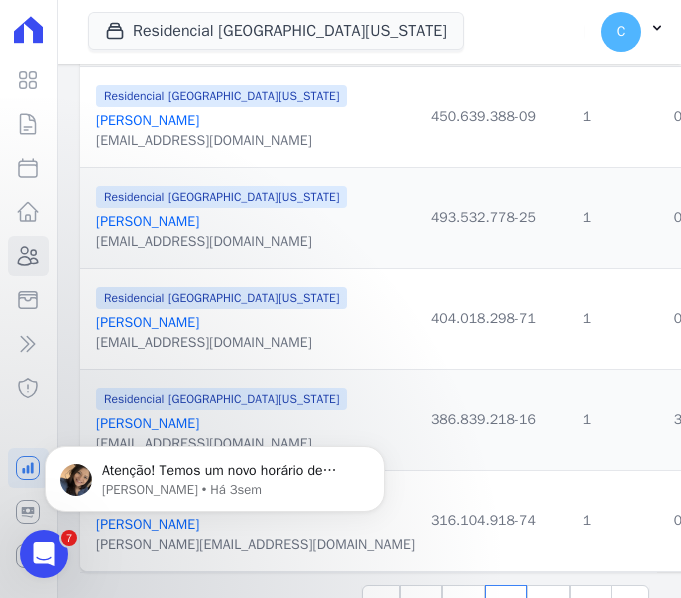 scroll, scrollTop: 2484, scrollLeft: 0, axis: vertical 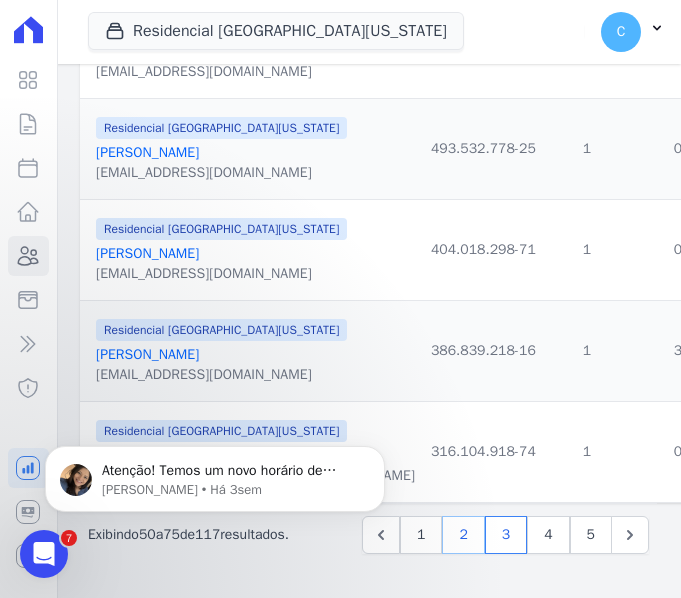 click on "2" at bounding box center [463, 535] 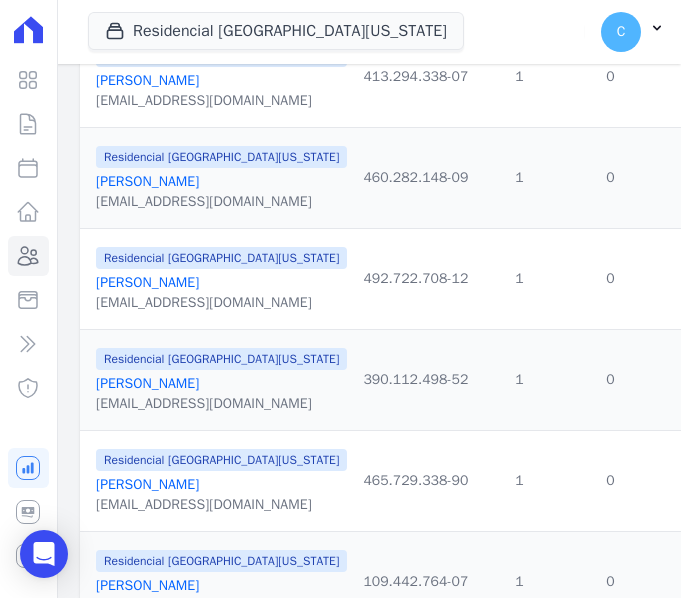scroll, scrollTop: 2484, scrollLeft: 0, axis: vertical 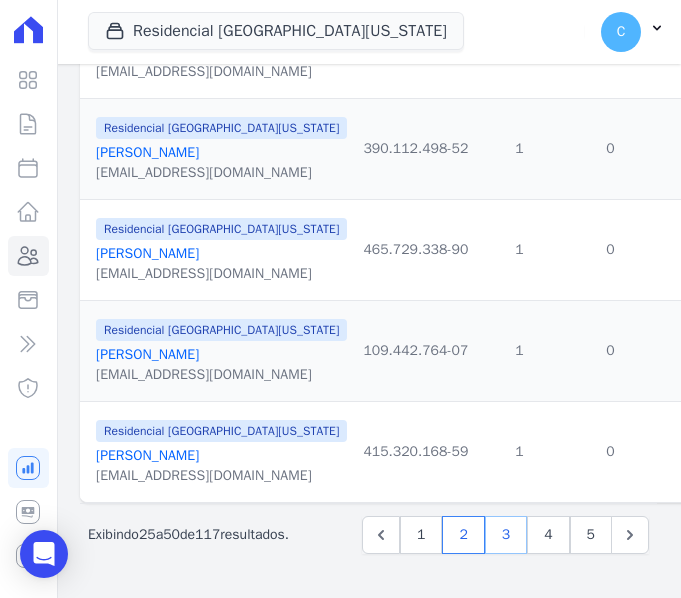click on "3" at bounding box center [506, 535] 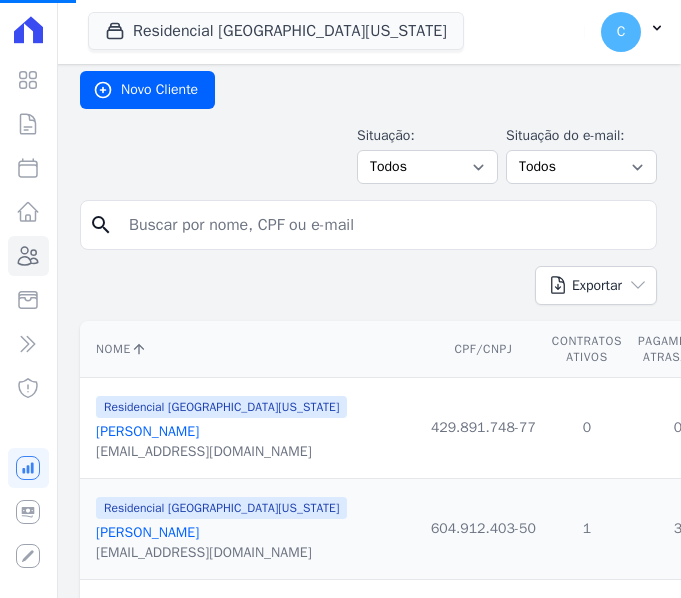 scroll, scrollTop: 100, scrollLeft: 0, axis: vertical 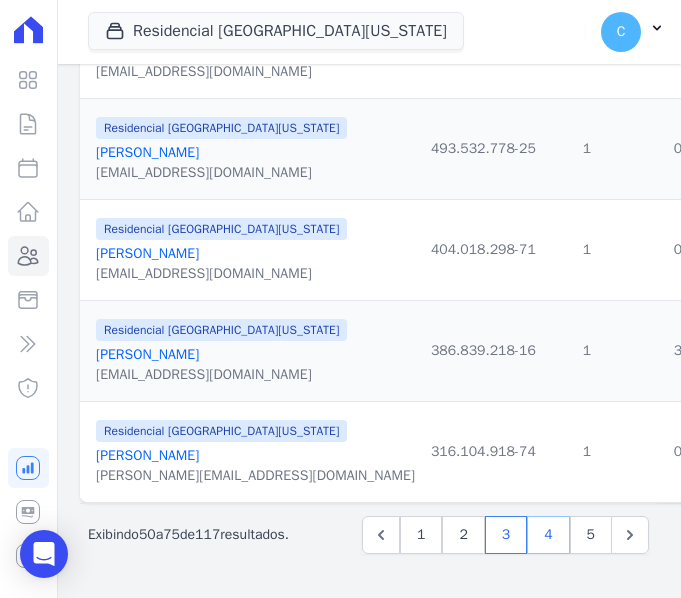 click on "4" at bounding box center [548, 535] 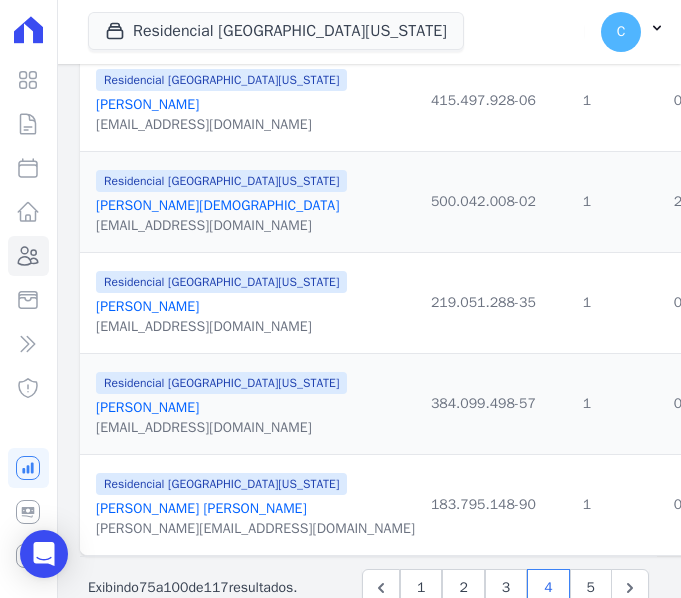 scroll, scrollTop: 2484, scrollLeft: 0, axis: vertical 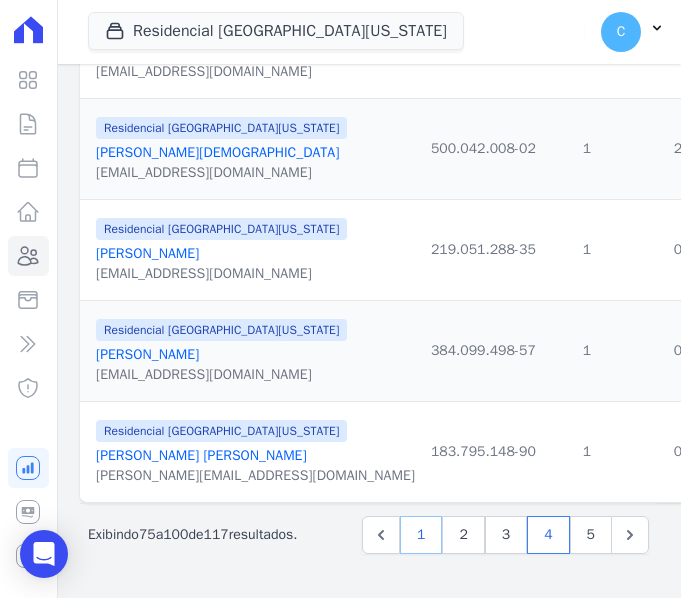 click on "1" at bounding box center [421, 535] 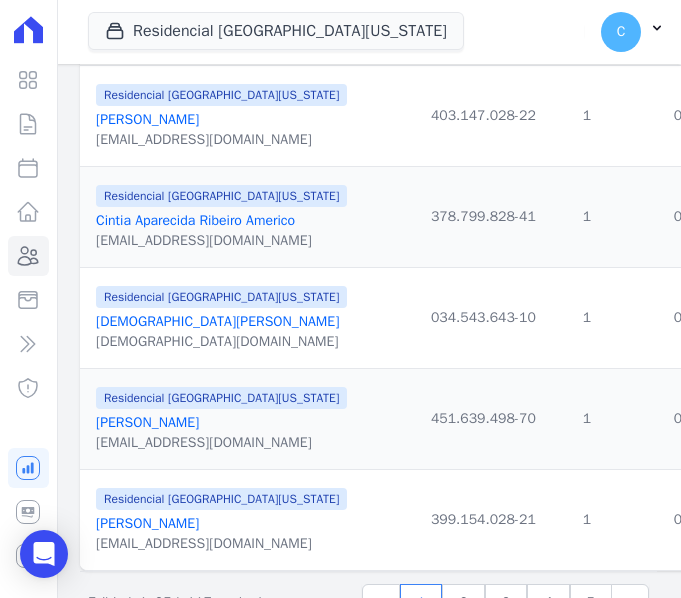 scroll, scrollTop: 2484, scrollLeft: 0, axis: vertical 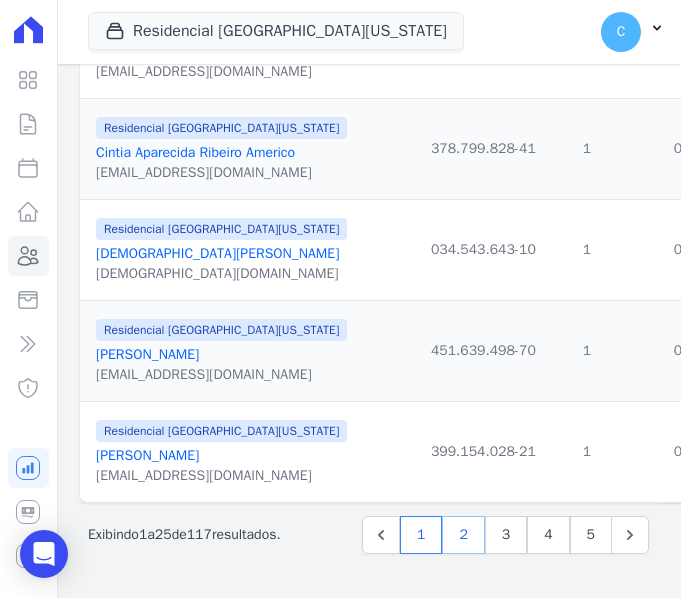 click on "2" at bounding box center (463, 535) 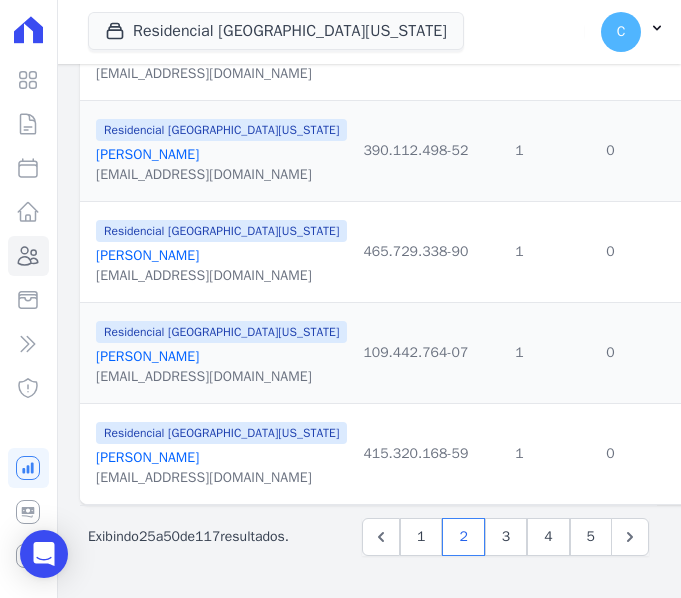 scroll, scrollTop: 2484, scrollLeft: 0, axis: vertical 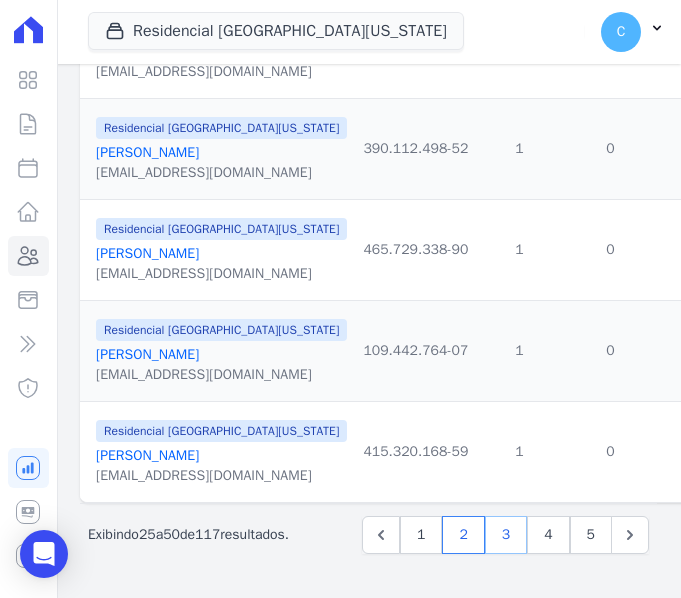 click on "3" at bounding box center (506, 535) 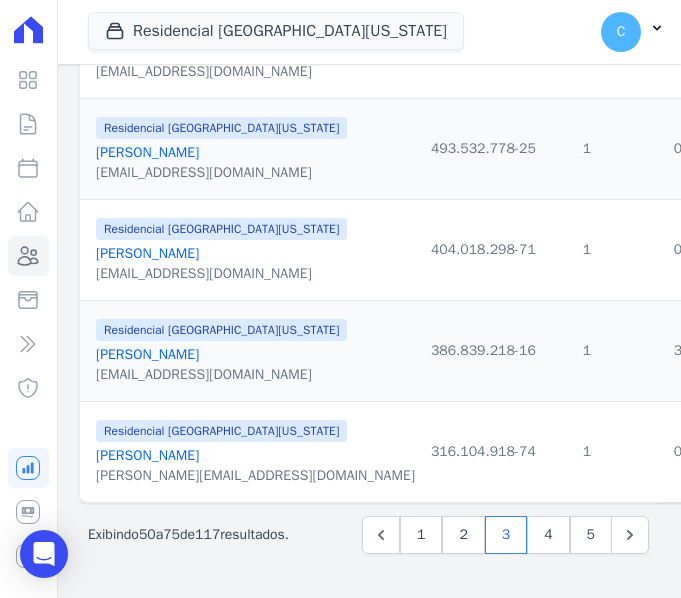 scroll, scrollTop: 2484, scrollLeft: 0, axis: vertical 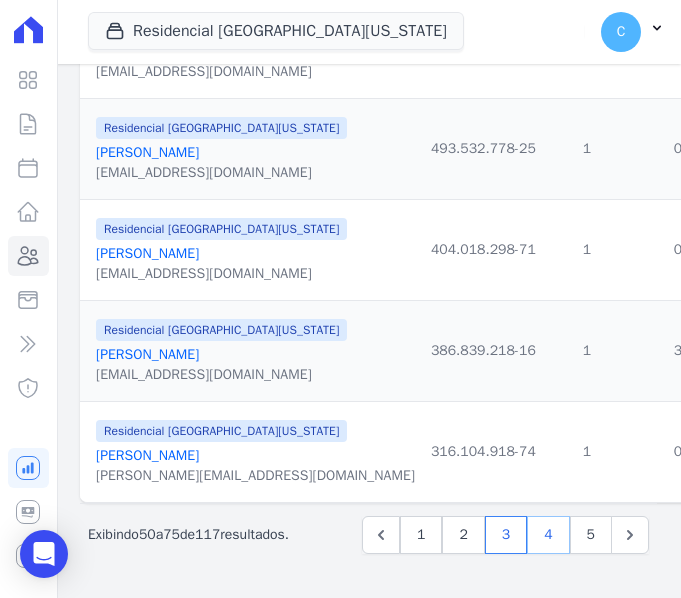 click on "4" at bounding box center [548, 535] 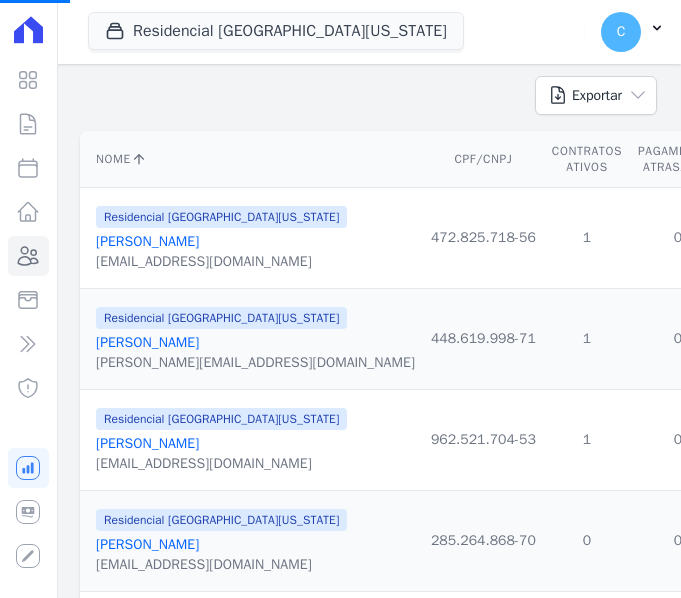 scroll, scrollTop: 300, scrollLeft: 0, axis: vertical 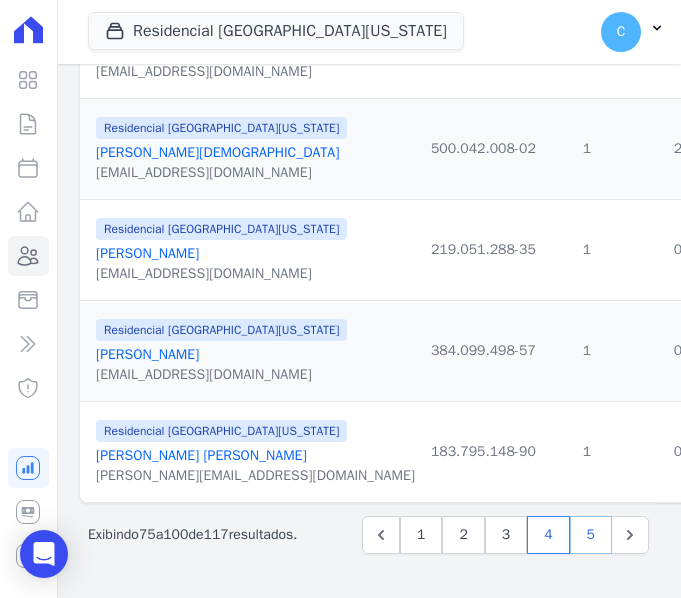 click on "5" at bounding box center [591, 535] 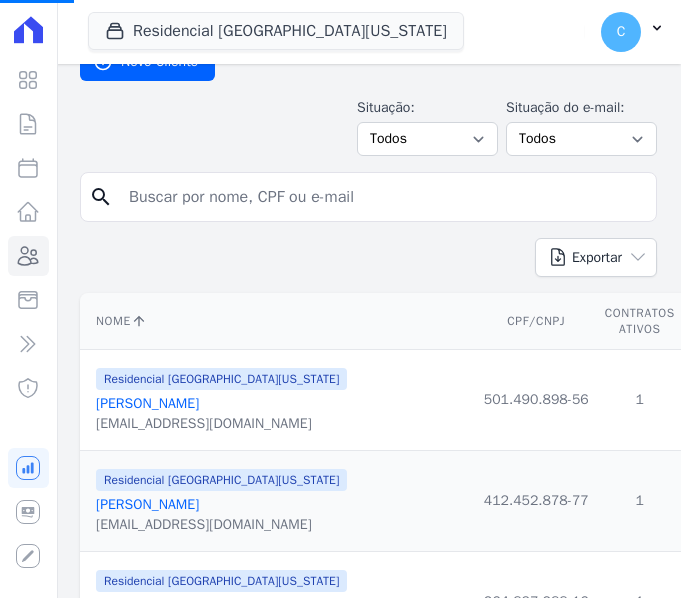 scroll, scrollTop: 300, scrollLeft: 0, axis: vertical 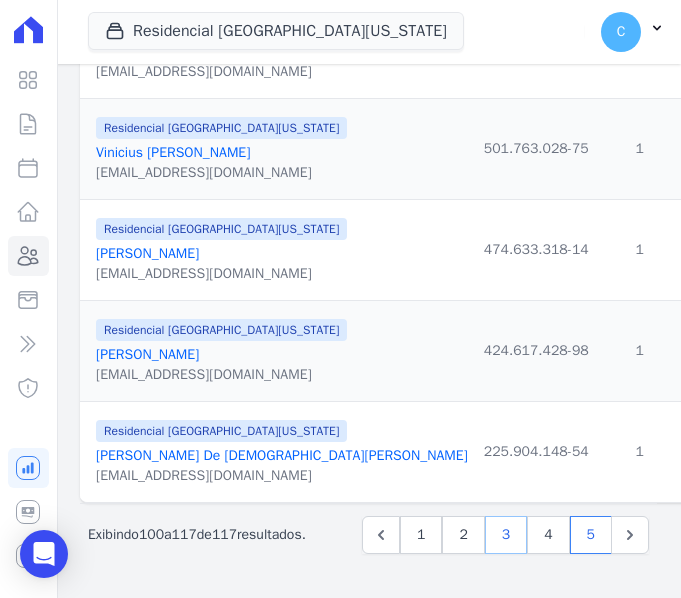 click on "3" at bounding box center (506, 535) 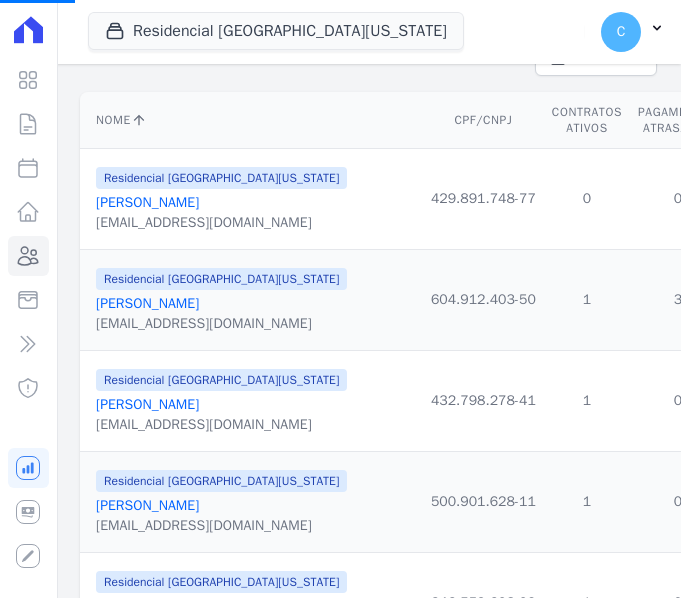 scroll, scrollTop: 300, scrollLeft: 0, axis: vertical 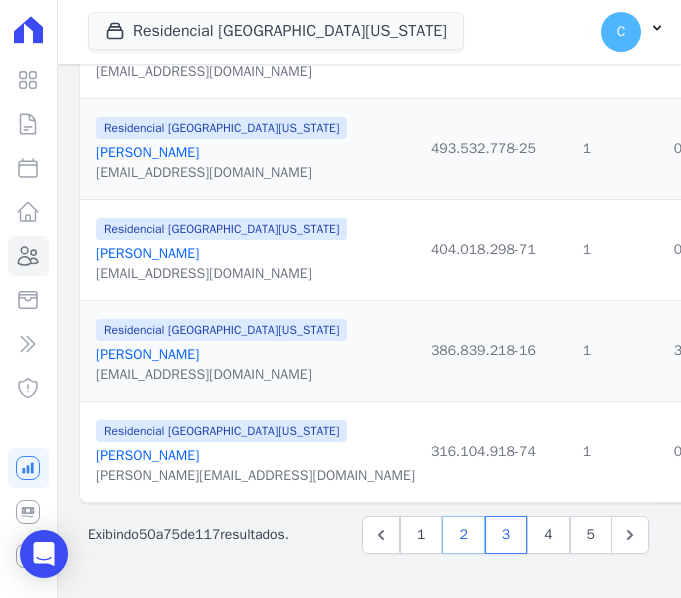 click on "2" at bounding box center [463, 535] 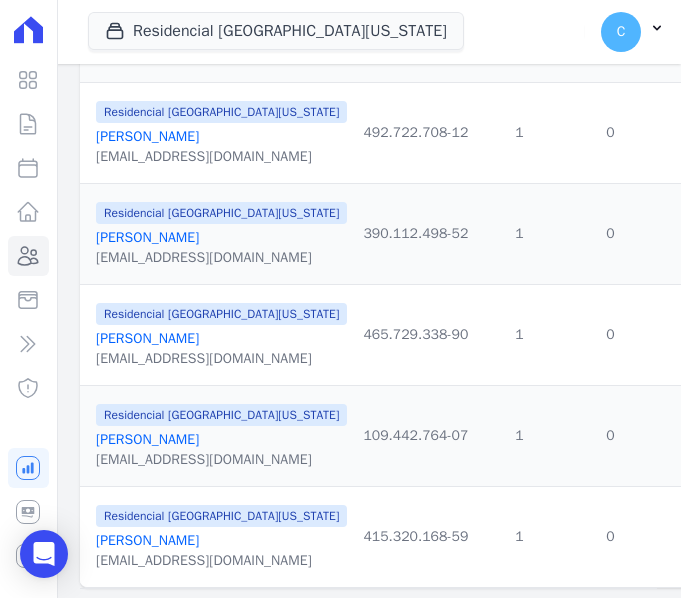 scroll, scrollTop: 2484, scrollLeft: 0, axis: vertical 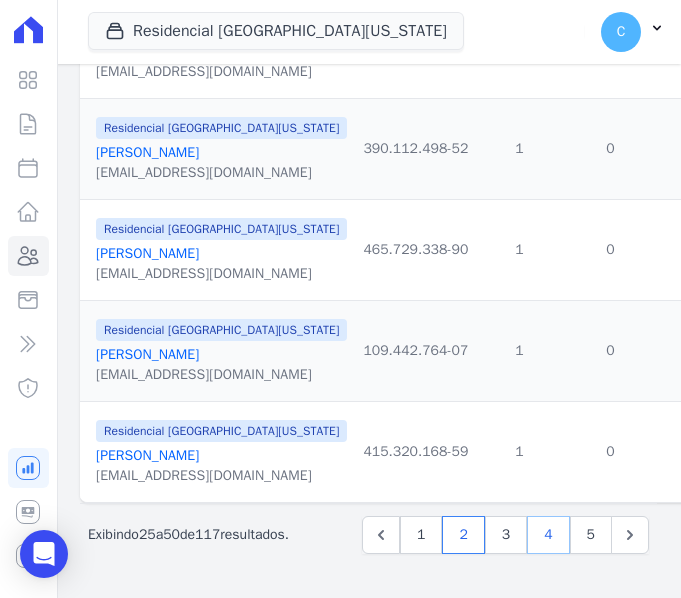 click on "4" at bounding box center (548, 535) 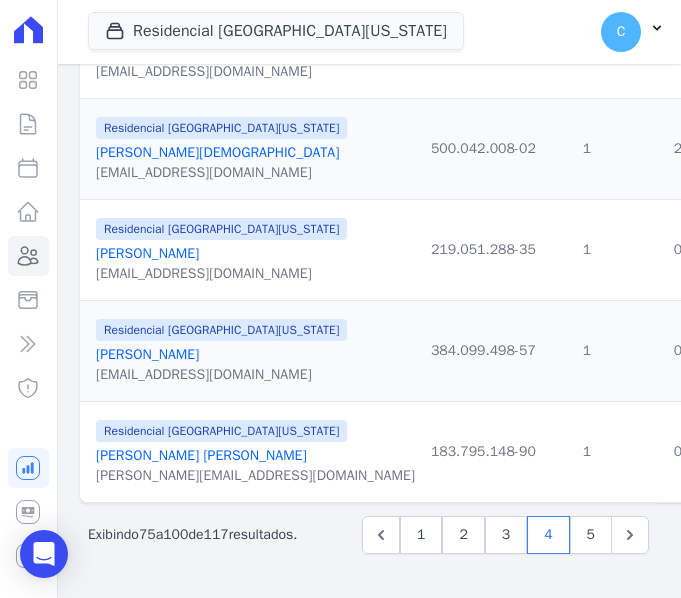 scroll, scrollTop: 2484, scrollLeft: 0, axis: vertical 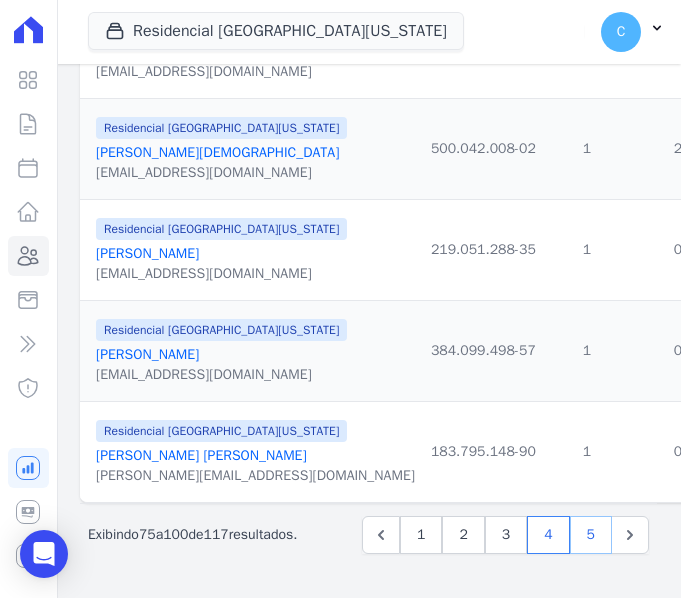 click on "5" at bounding box center [591, 535] 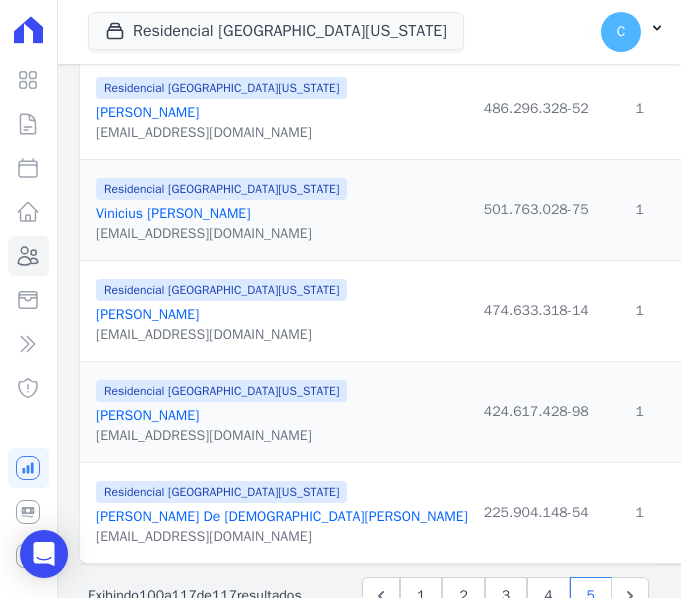 scroll, scrollTop: 1676, scrollLeft: 0, axis: vertical 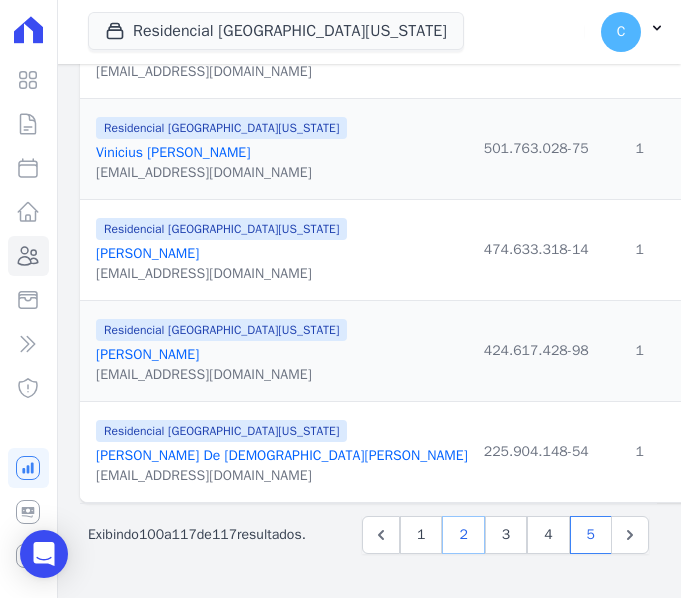 click on "2" at bounding box center (463, 535) 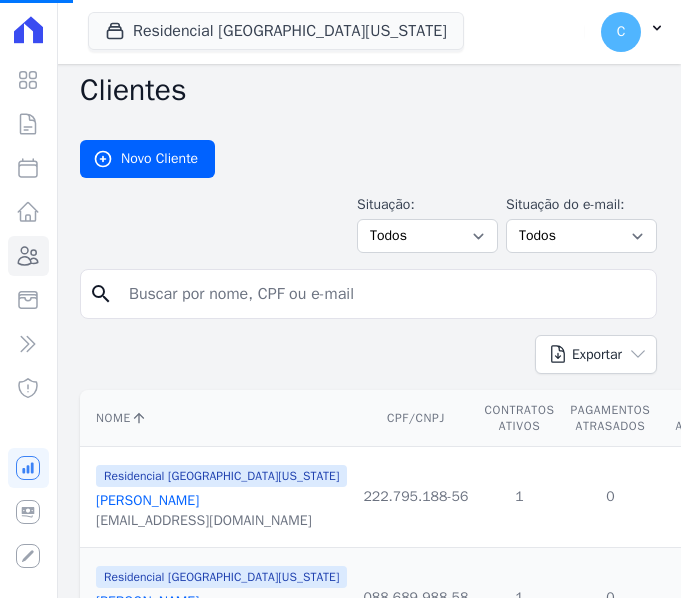 scroll, scrollTop: 0, scrollLeft: 0, axis: both 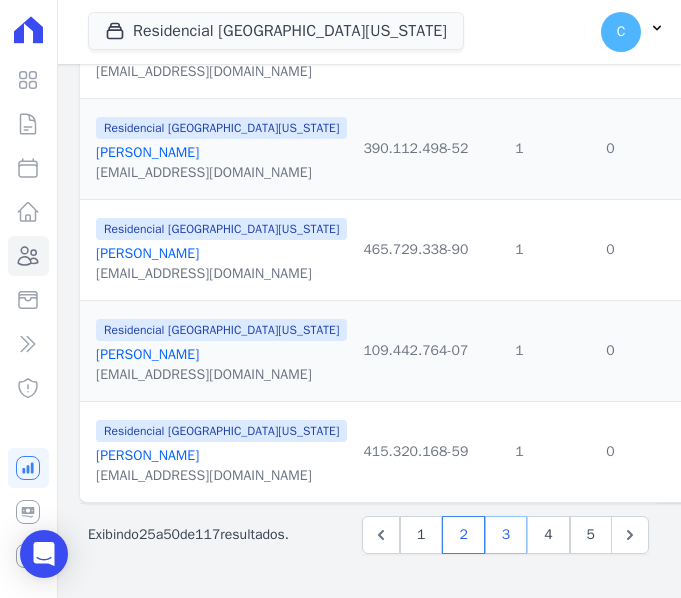 click on "3" at bounding box center [506, 535] 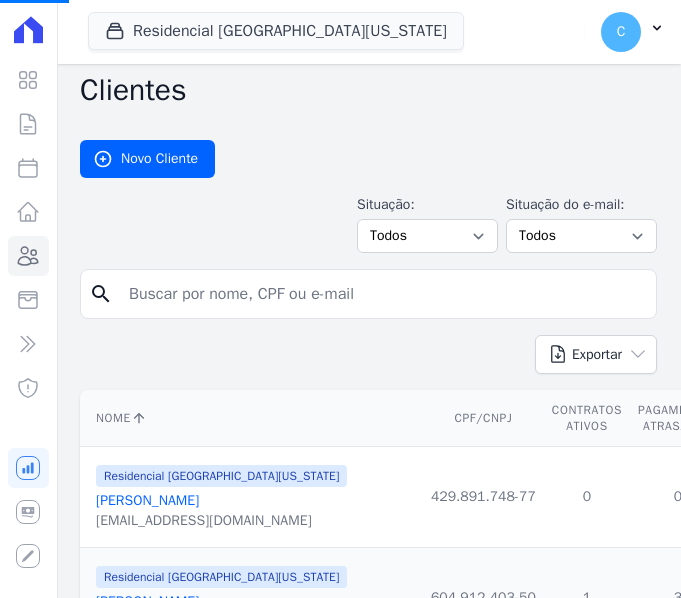 scroll, scrollTop: 0, scrollLeft: 0, axis: both 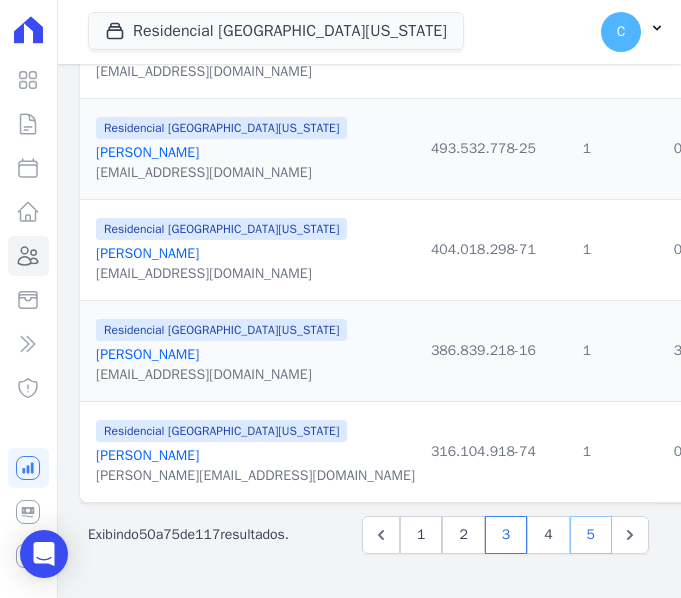 click on "5" at bounding box center (591, 535) 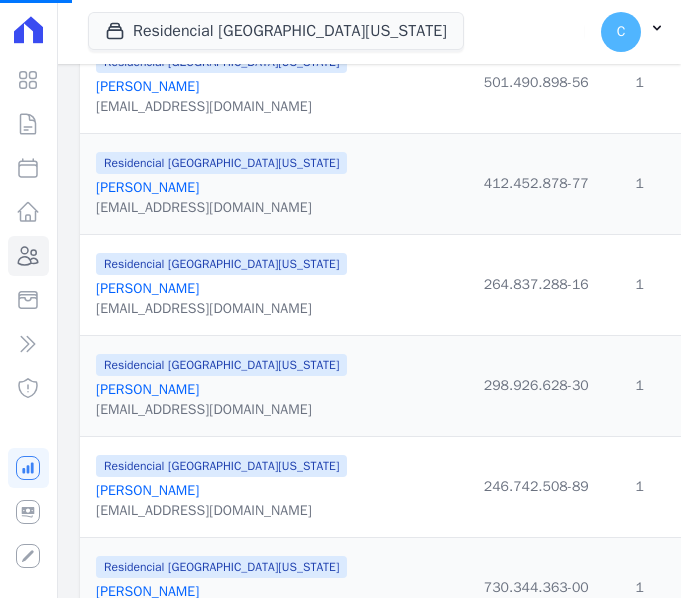 scroll, scrollTop: 0, scrollLeft: 0, axis: both 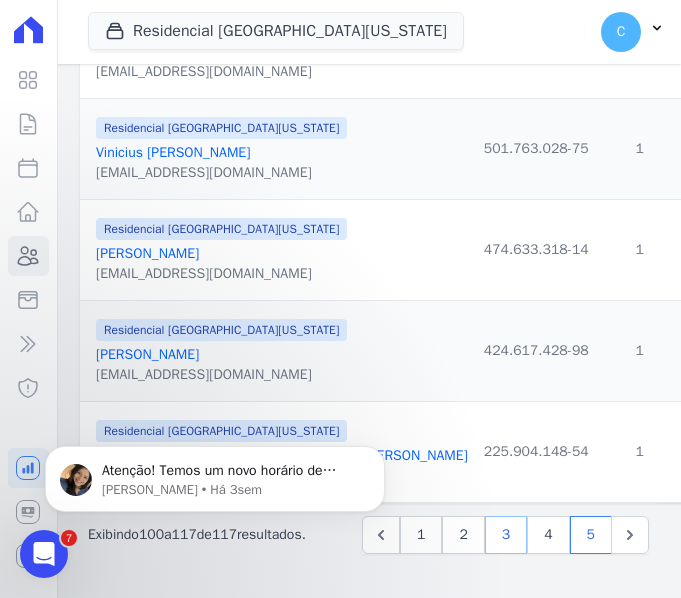 click on "3" at bounding box center [506, 535] 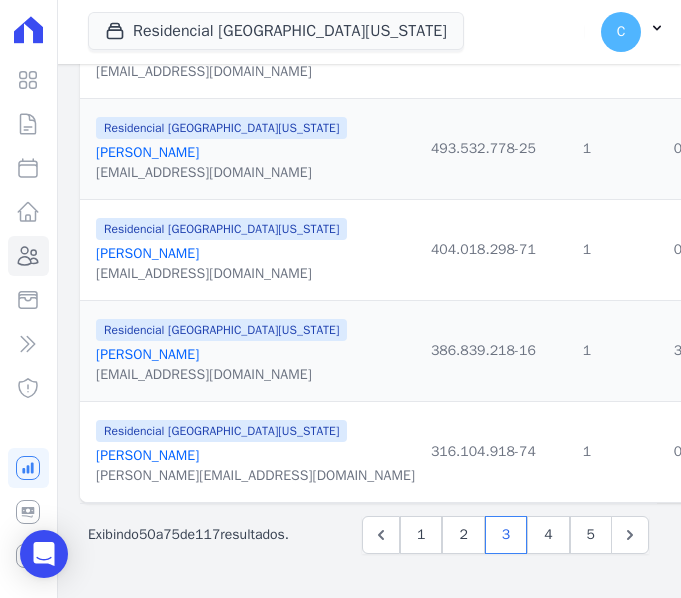 scroll, scrollTop: 2484, scrollLeft: 0, axis: vertical 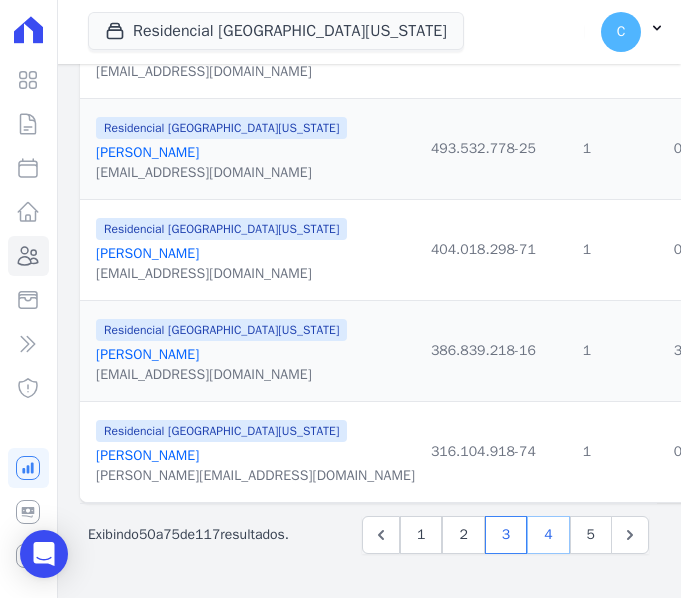 click on "4" at bounding box center [548, 535] 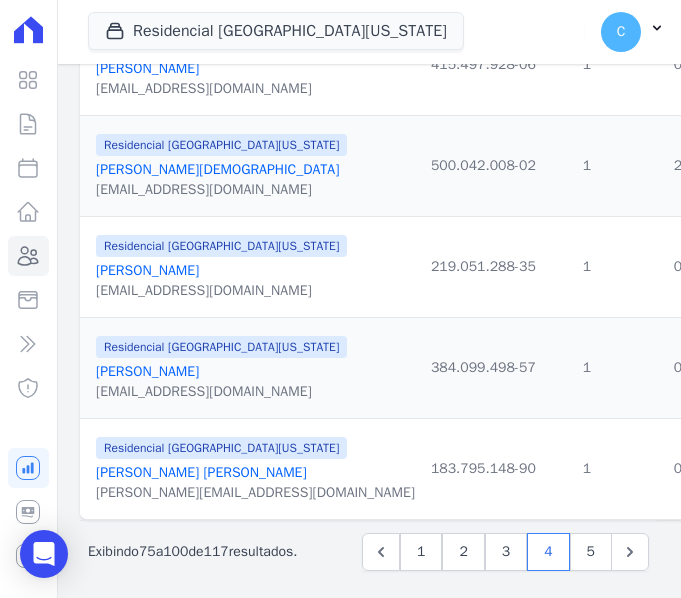 scroll, scrollTop: 2484, scrollLeft: 0, axis: vertical 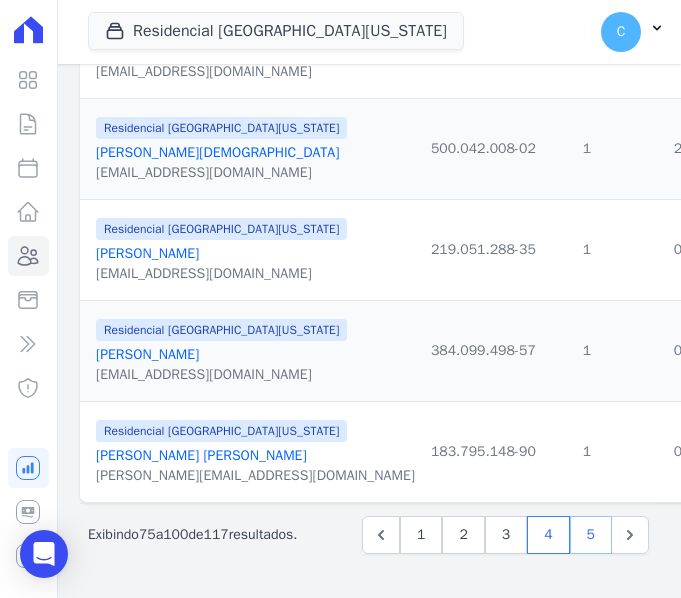 click on "5" at bounding box center [591, 535] 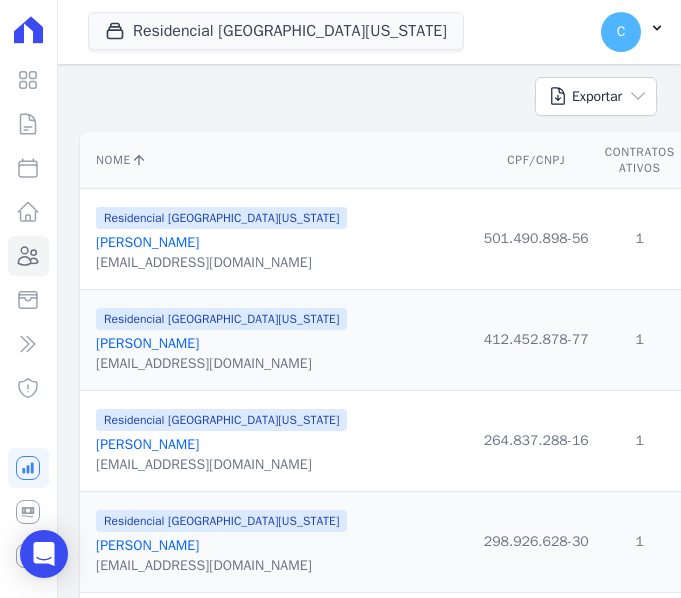 scroll, scrollTop: 300, scrollLeft: 0, axis: vertical 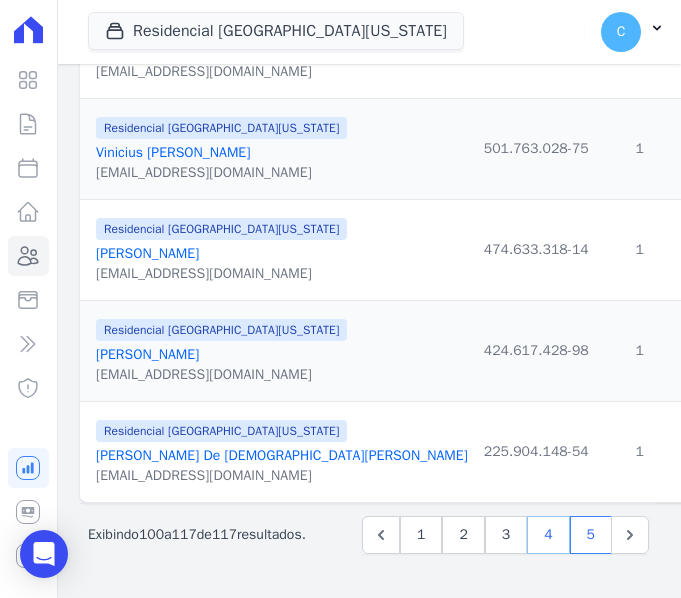 click on "4" at bounding box center (548, 535) 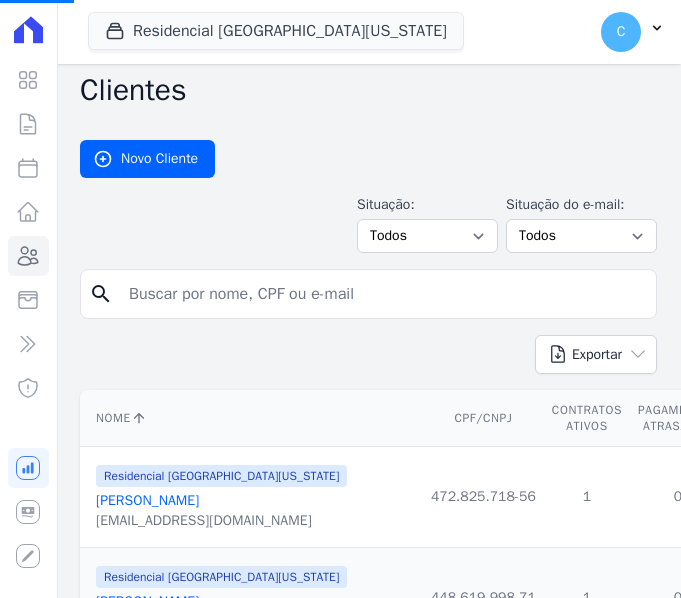 scroll, scrollTop: 65, scrollLeft: 0, axis: vertical 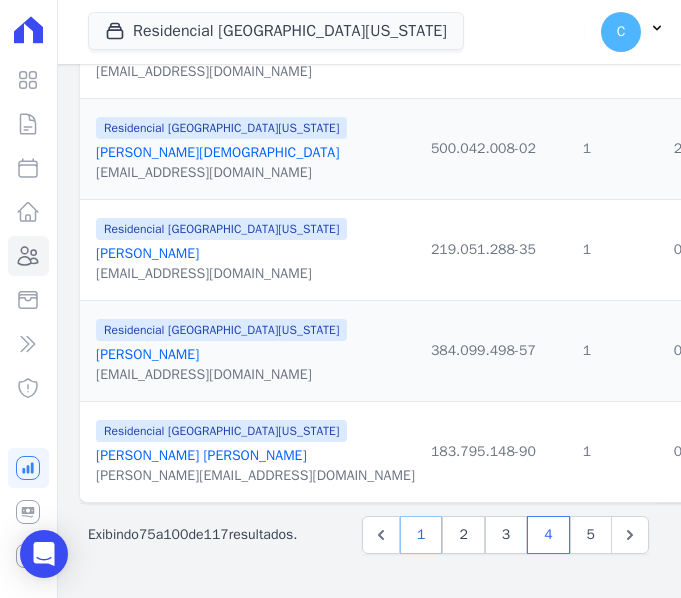 click on "1" at bounding box center (421, 535) 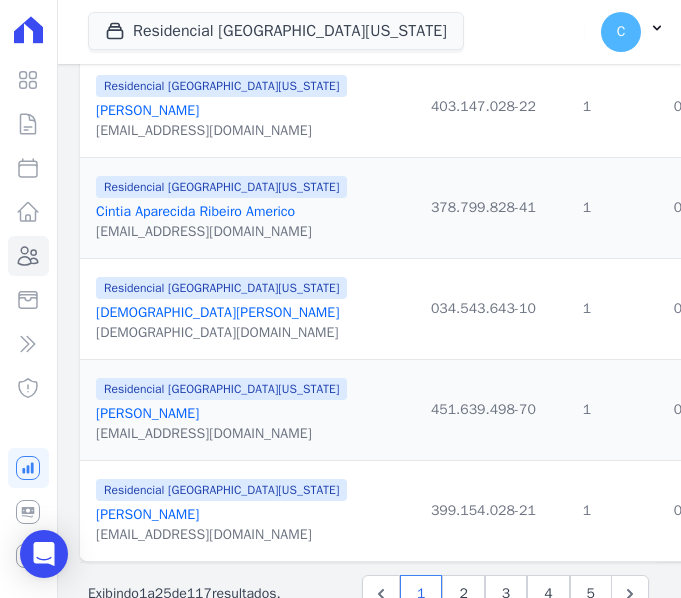scroll, scrollTop: 2484, scrollLeft: 0, axis: vertical 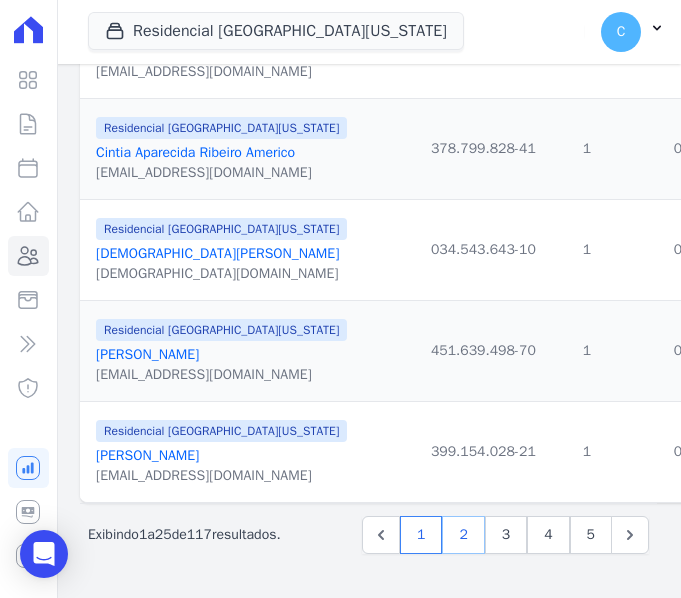 click on "2" at bounding box center [463, 535] 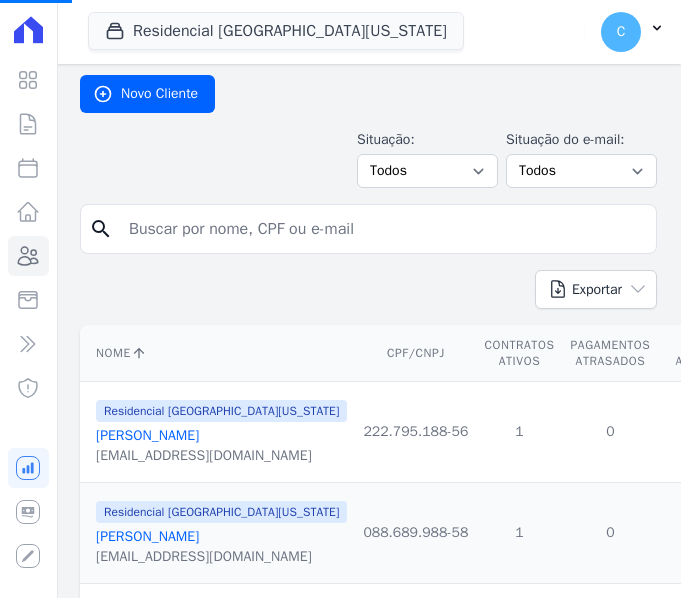 scroll, scrollTop: 0, scrollLeft: 0, axis: both 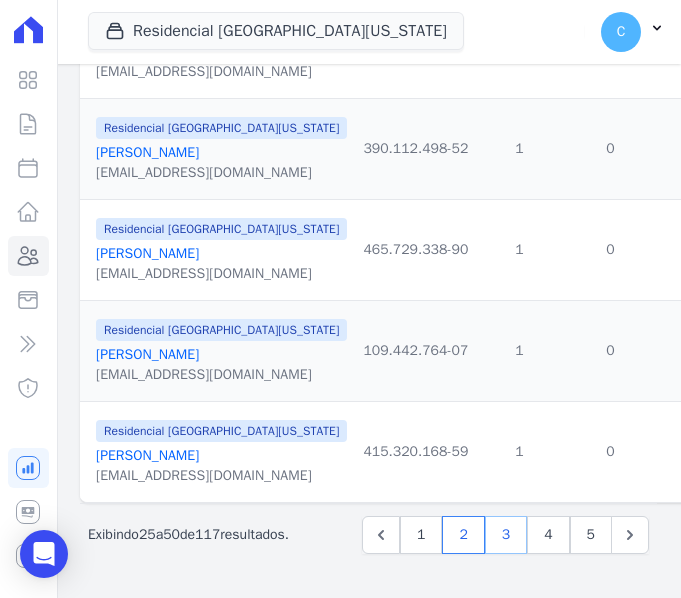 click on "3" at bounding box center (506, 535) 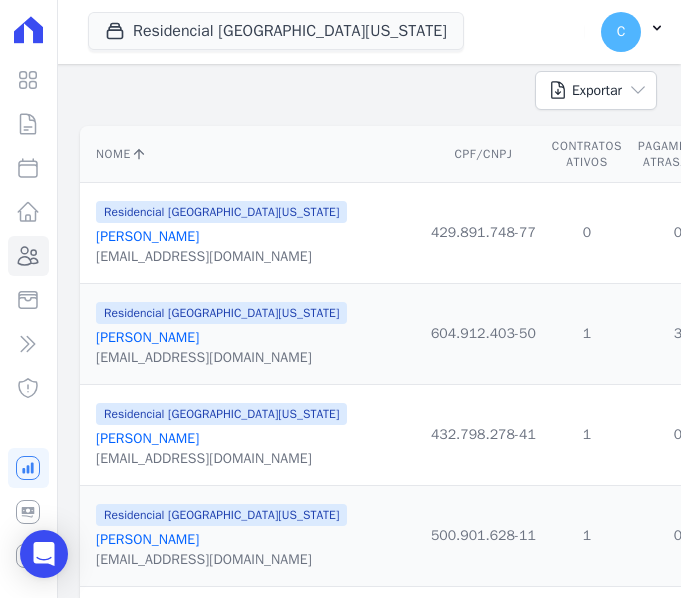scroll, scrollTop: 300, scrollLeft: 0, axis: vertical 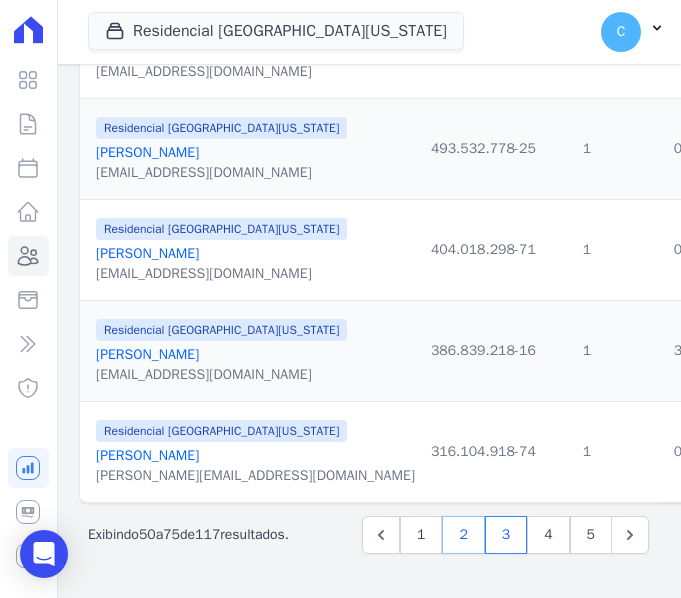 click on "2" at bounding box center [463, 535] 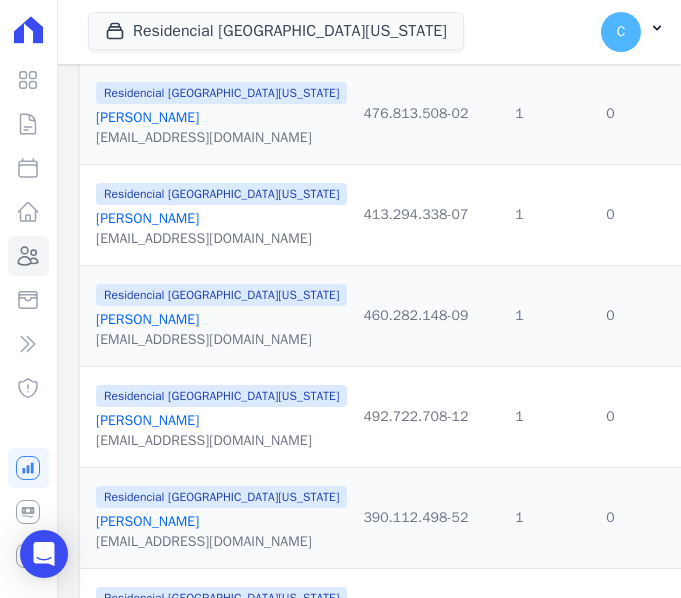 scroll, scrollTop: 2200, scrollLeft: 0, axis: vertical 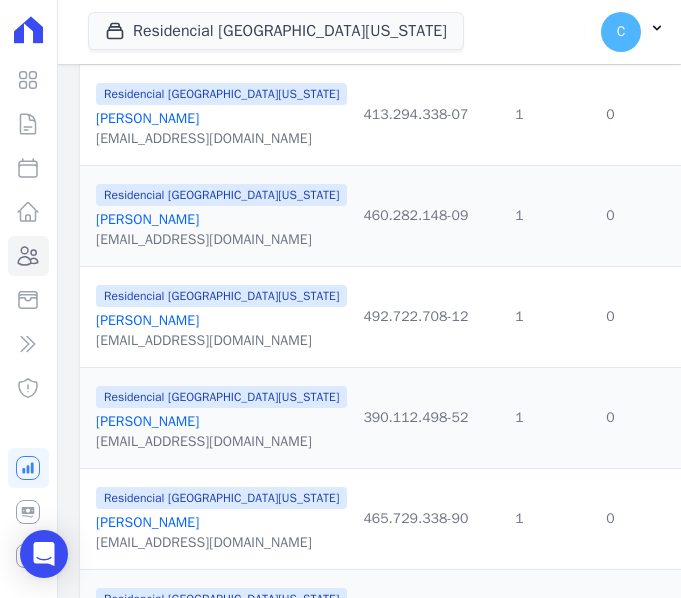 click on "Residencial [GEOGRAPHIC_DATA][US_STATE]
[PERSON_NAME]
[EMAIL_ADDRESS][DOMAIN_NAME]" at bounding box center (221, 418) 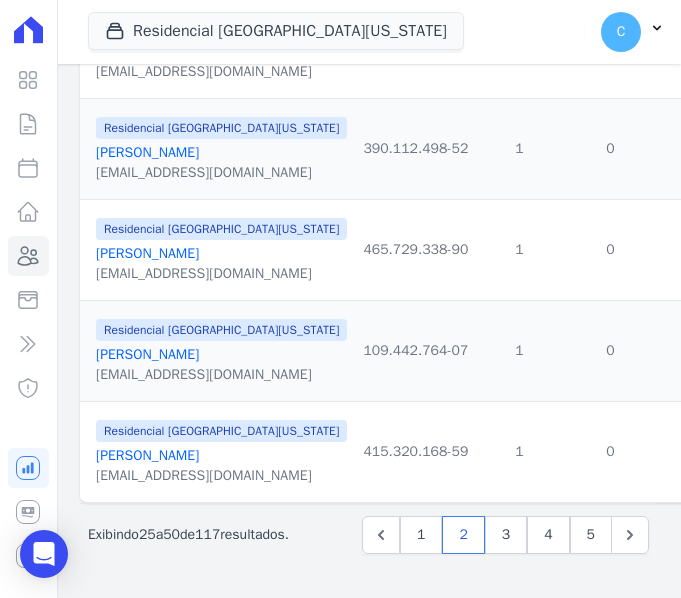 scroll, scrollTop: 2484, scrollLeft: 0, axis: vertical 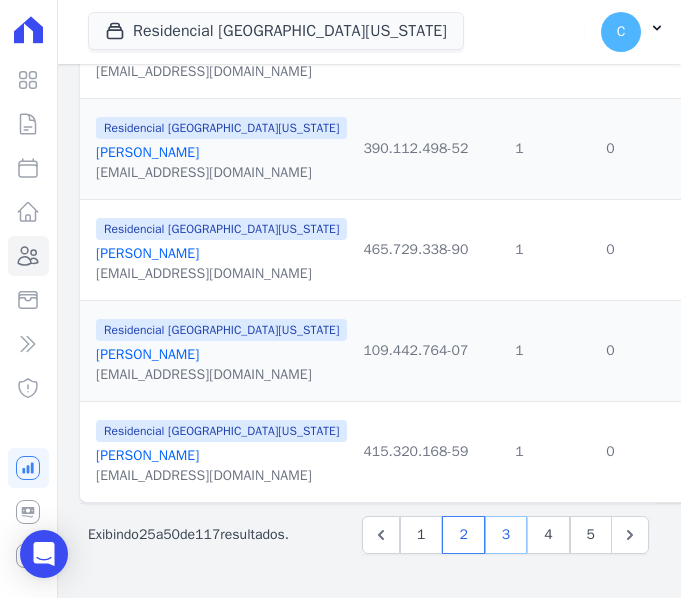 click on "3" at bounding box center (506, 535) 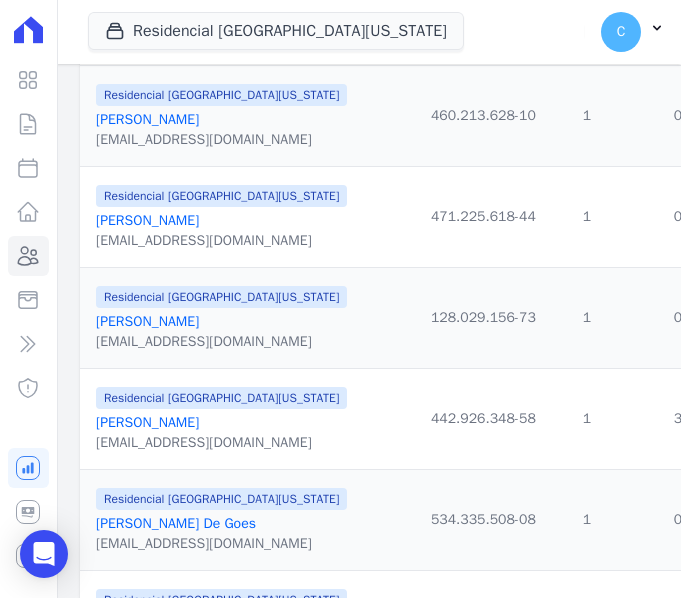 scroll, scrollTop: 1200, scrollLeft: 0, axis: vertical 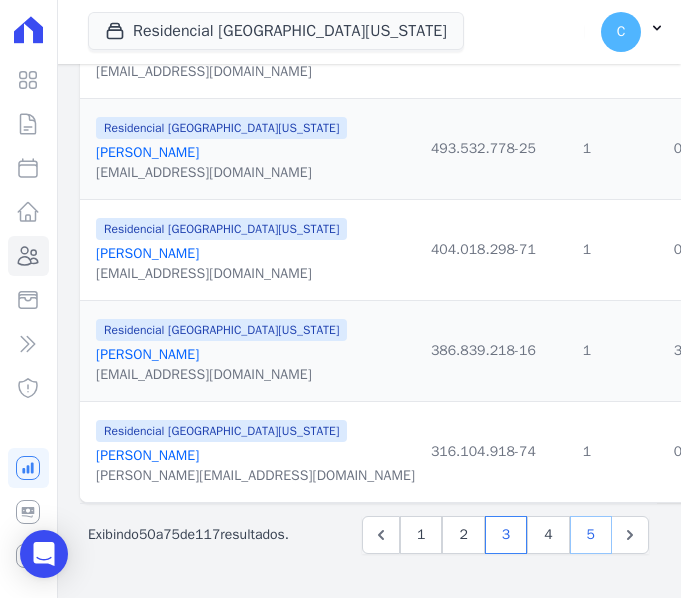 click on "5" at bounding box center (591, 535) 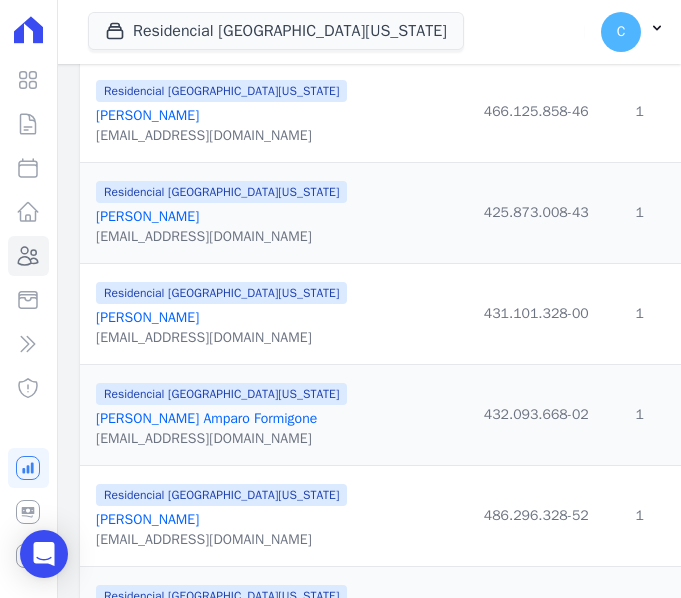 scroll, scrollTop: 1200, scrollLeft: 0, axis: vertical 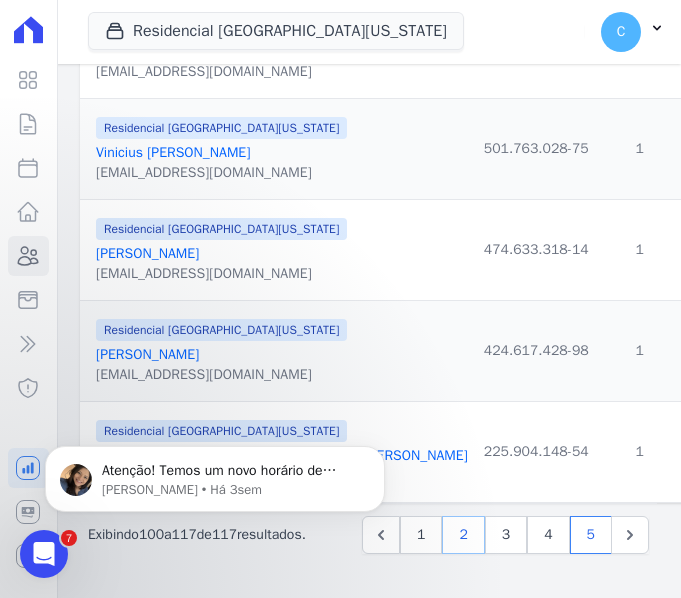 click on "2" at bounding box center [463, 535] 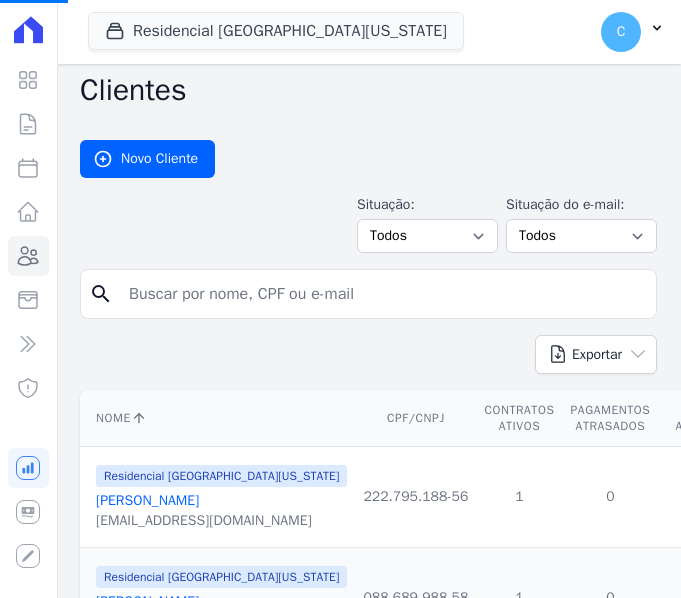 scroll, scrollTop: 0, scrollLeft: 0, axis: both 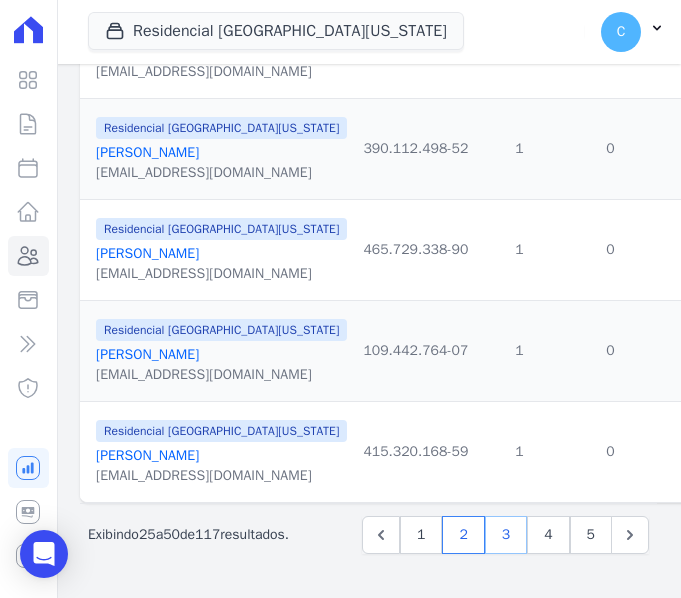 click on "3" at bounding box center [506, 535] 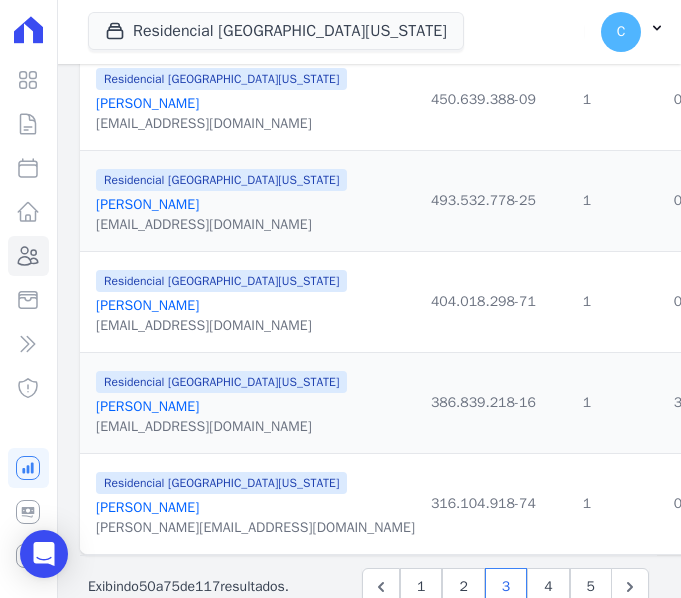 scroll, scrollTop: 2484, scrollLeft: 0, axis: vertical 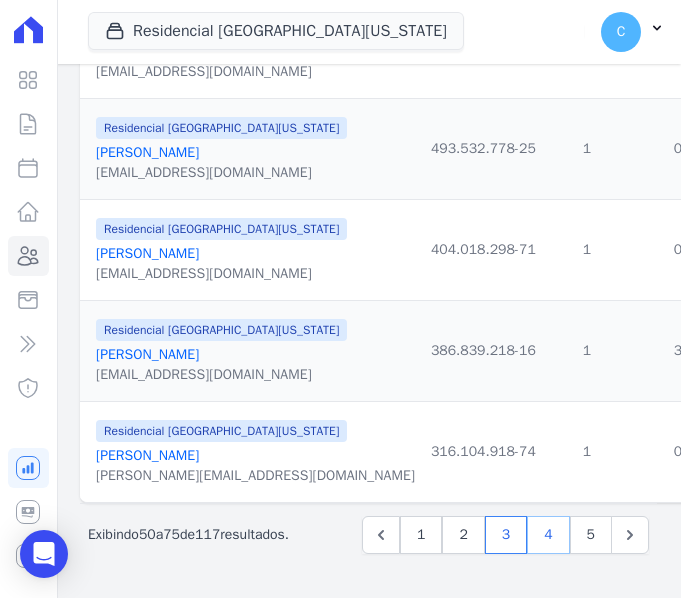 click on "4" at bounding box center (548, 535) 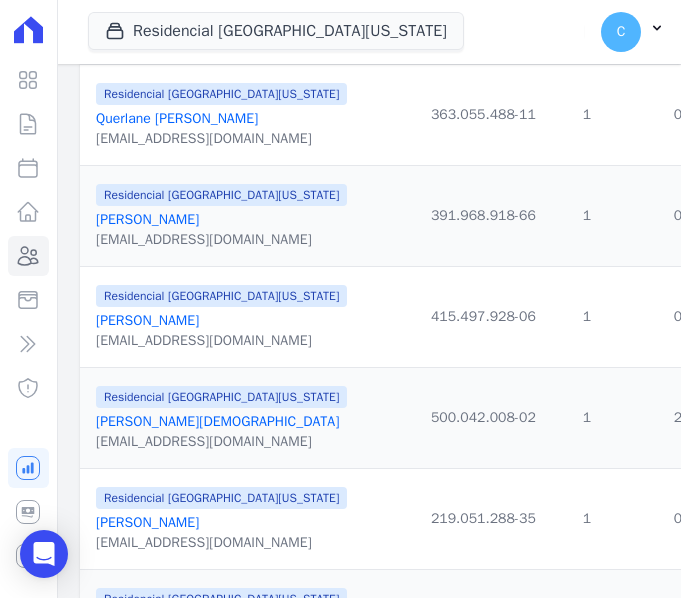 scroll, scrollTop: 2300, scrollLeft: 0, axis: vertical 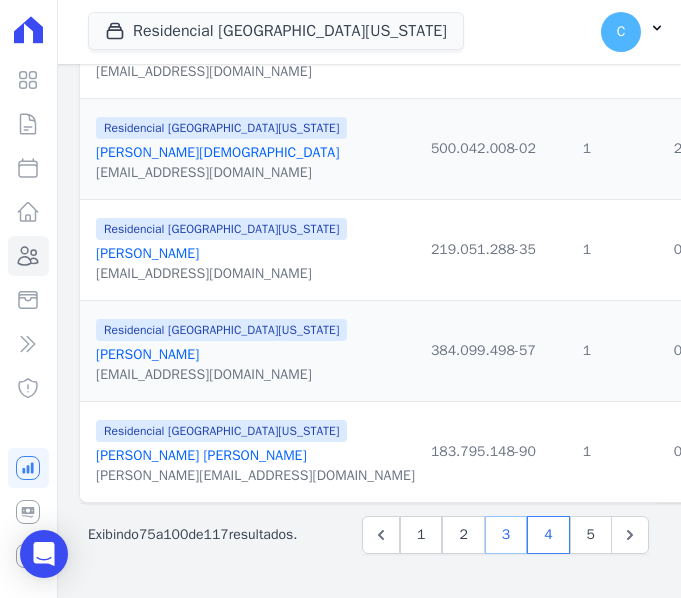 click on "3" at bounding box center (506, 535) 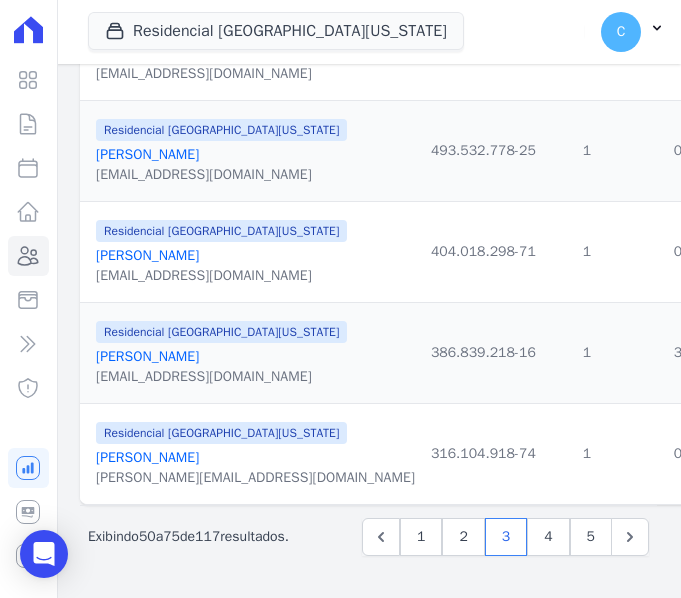 scroll, scrollTop: 2484, scrollLeft: 0, axis: vertical 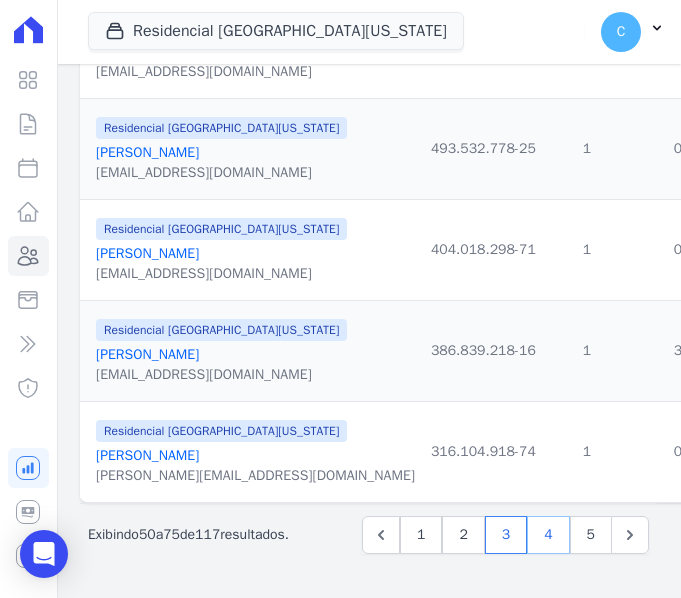 click on "4" at bounding box center [548, 535] 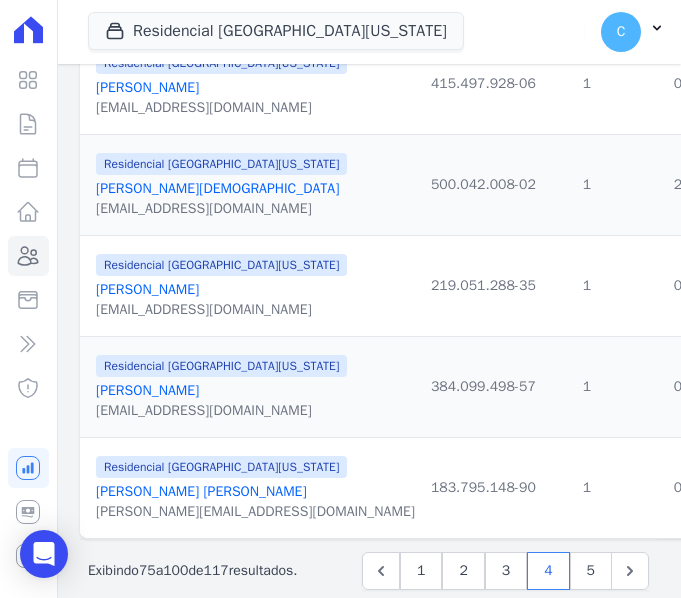 scroll, scrollTop: 2484, scrollLeft: 0, axis: vertical 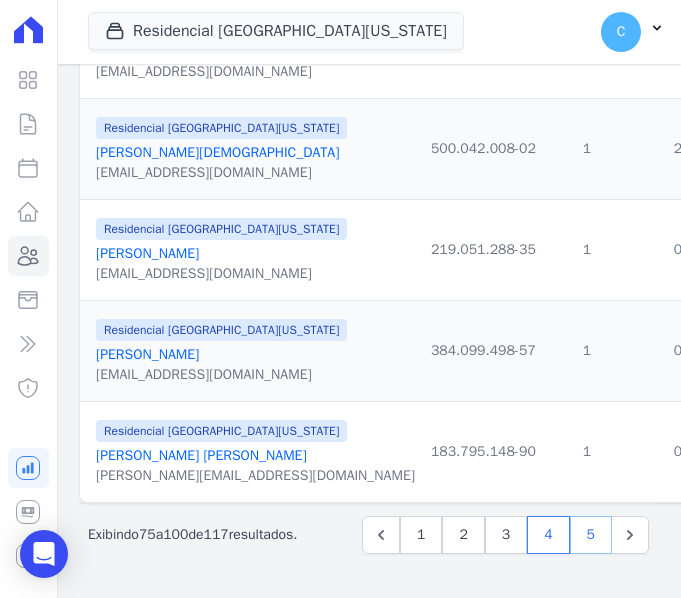 click on "5" at bounding box center [591, 535] 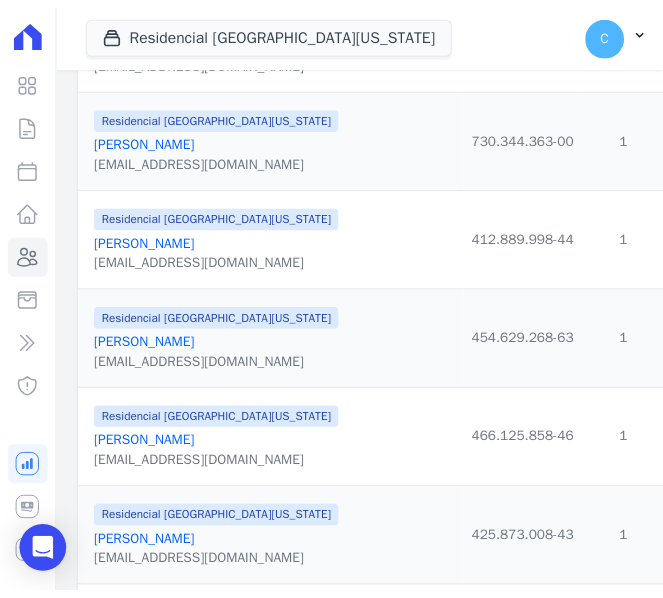scroll, scrollTop: 900, scrollLeft: 0, axis: vertical 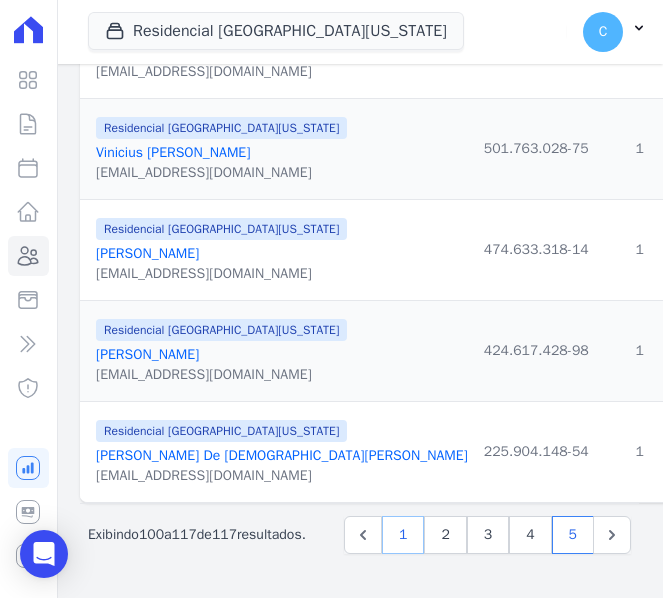 click on "1" at bounding box center [403, 535] 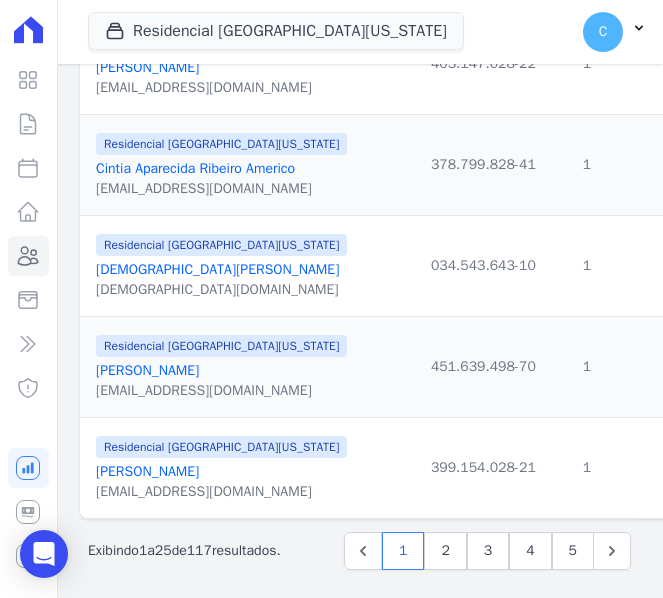 scroll, scrollTop: 2484, scrollLeft: 0, axis: vertical 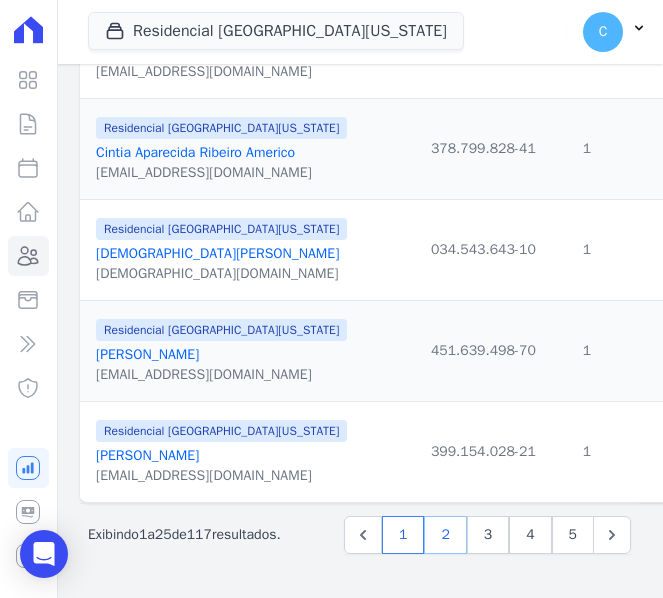 click on "2" at bounding box center [445, 535] 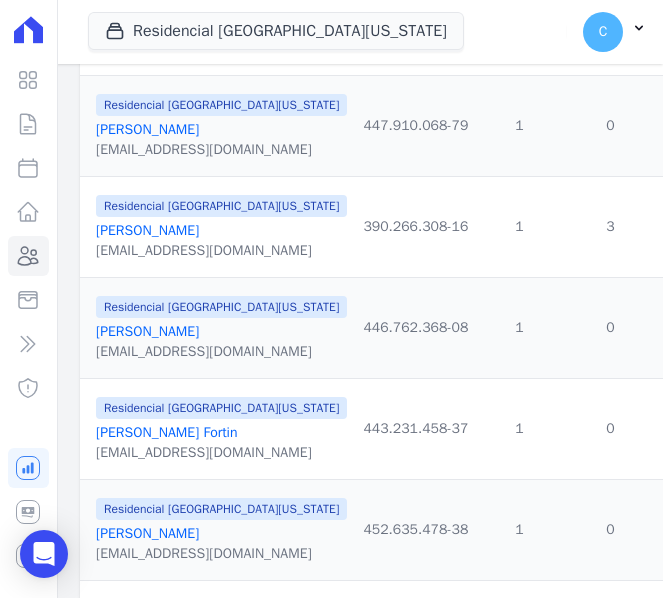 scroll, scrollTop: 1500, scrollLeft: 0, axis: vertical 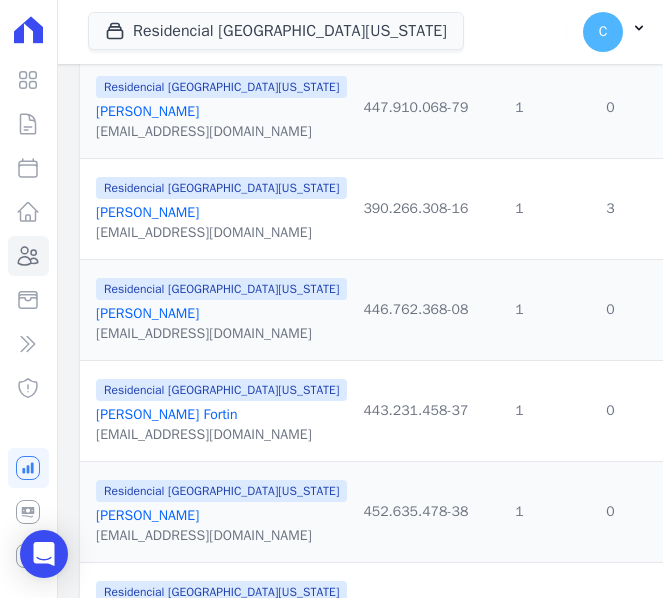 click on "443.231.458-37" at bounding box center [415, 411] 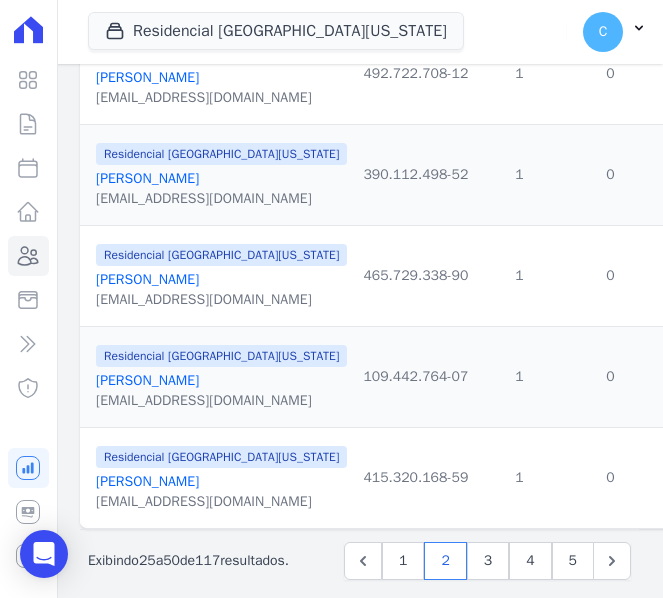 scroll, scrollTop: 2484, scrollLeft: 0, axis: vertical 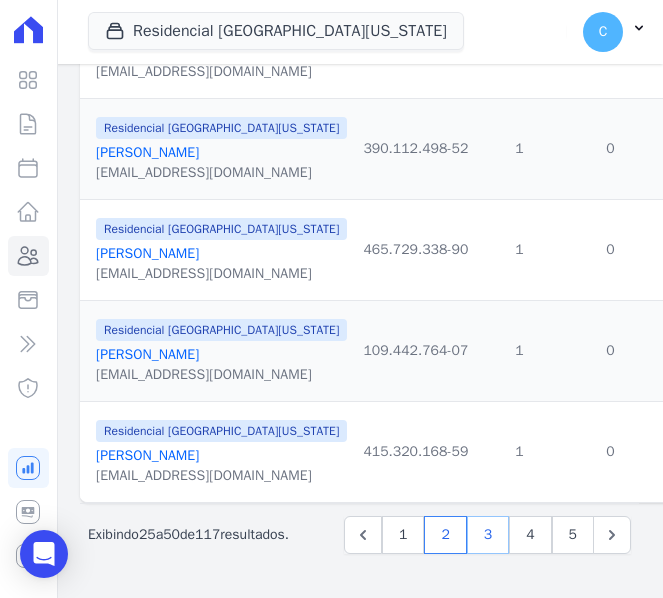 click on "3" at bounding box center (488, 535) 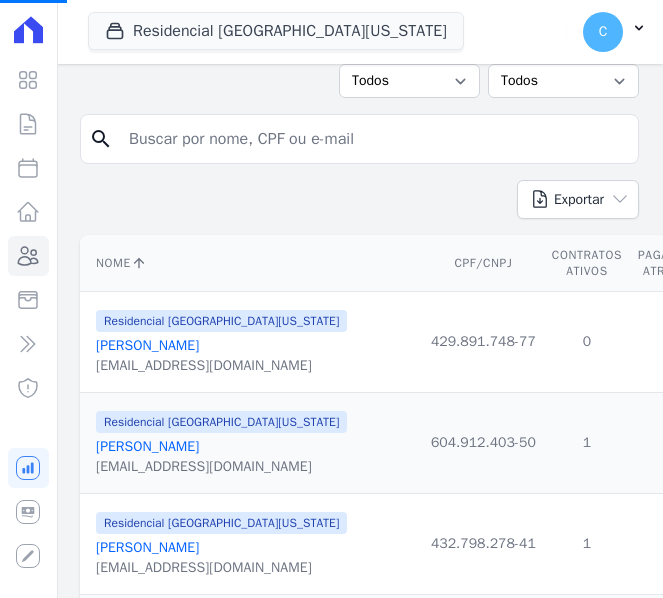 scroll, scrollTop: 0, scrollLeft: 0, axis: both 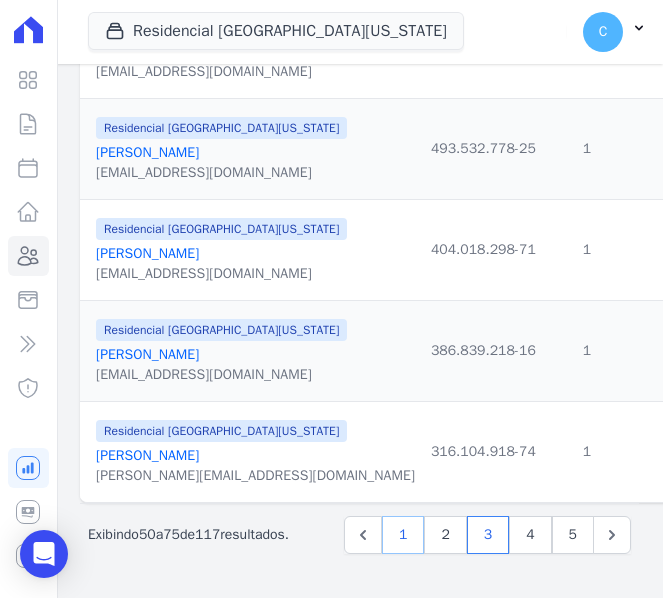 click on "1" at bounding box center [403, 535] 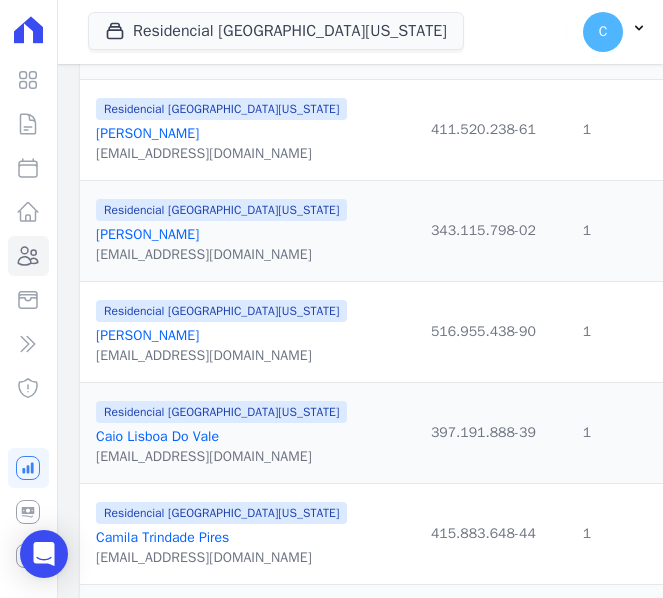 scroll, scrollTop: 1400, scrollLeft: 0, axis: vertical 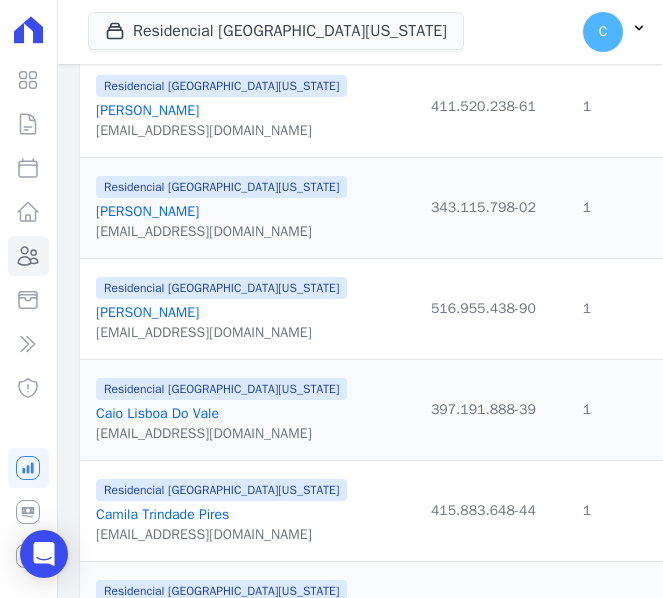 drag, startPoint x: 647, startPoint y: 364, endPoint x: 647, endPoint y: 416, distance: 52 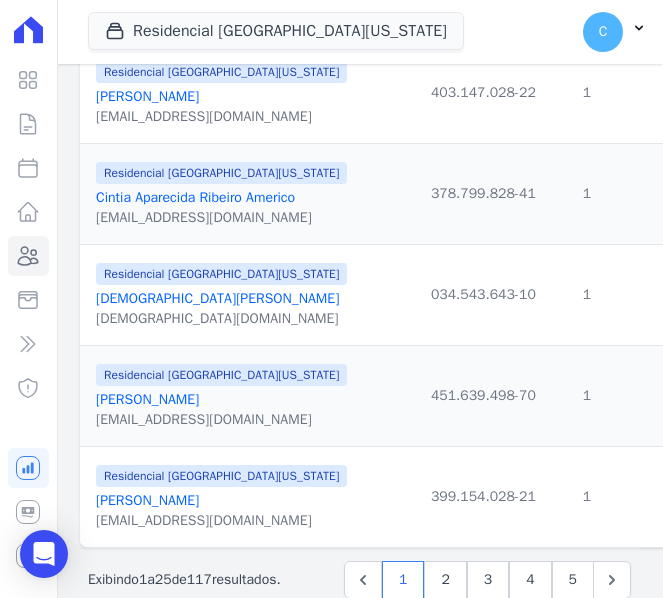scroll, scrollTop: 2484, scrollLeft: 0, axis: vertical 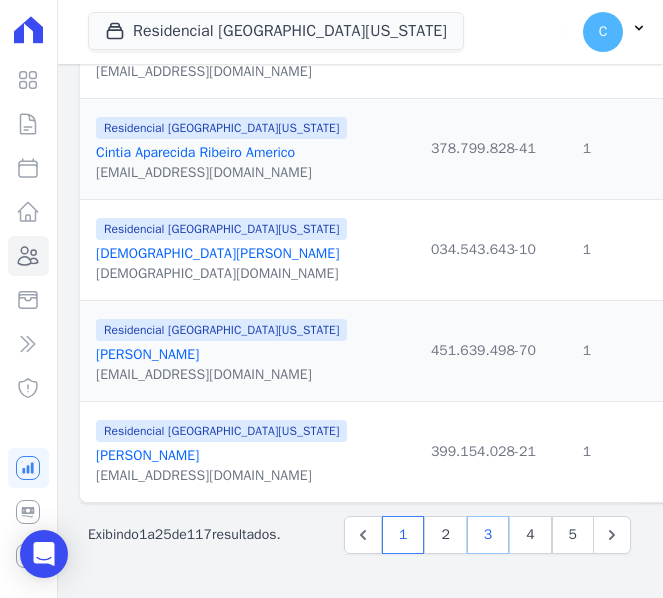 click on "3" at bounding box center (488, 535) 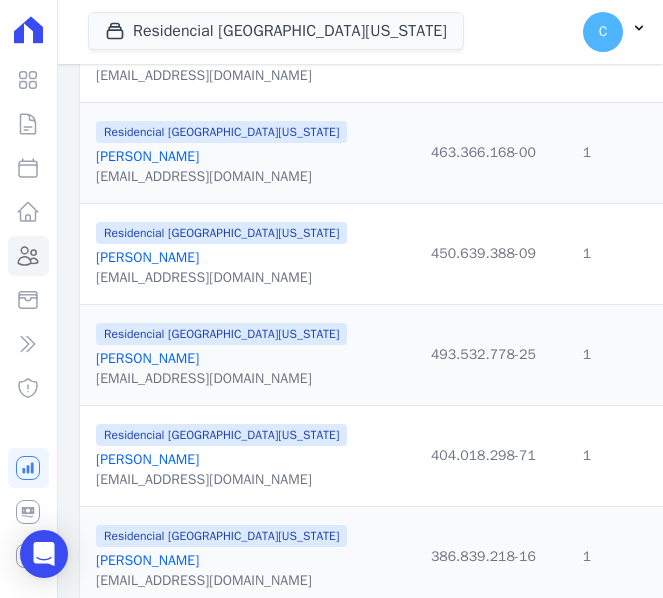 scroll, scrollTop: 2484, scrollLeft: 0, axis: vertical 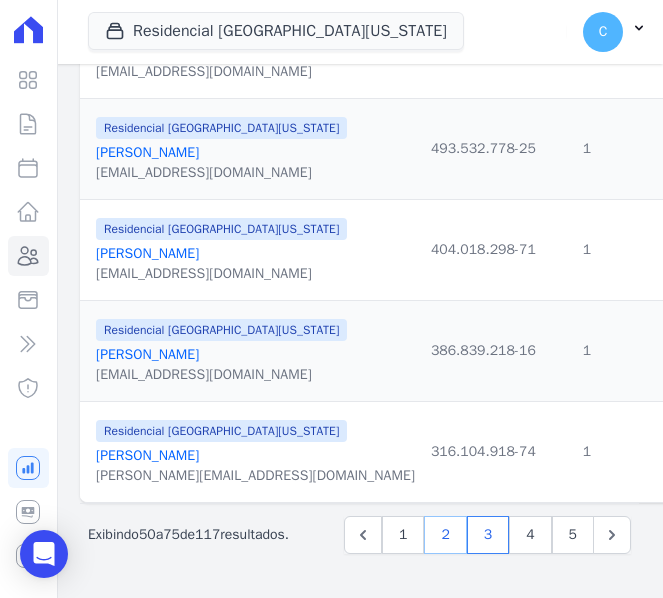click on "2" at bounding box center (445, 535) 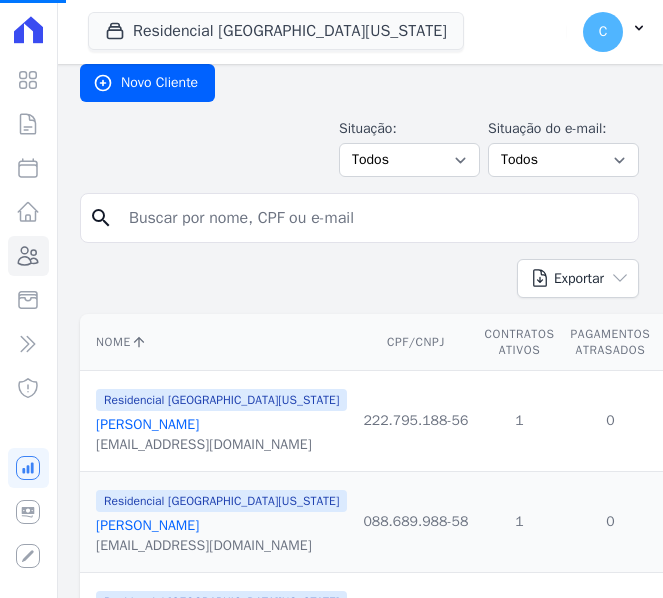 scroll, scrollTop: 0, scrollLeft: 0, axis: both 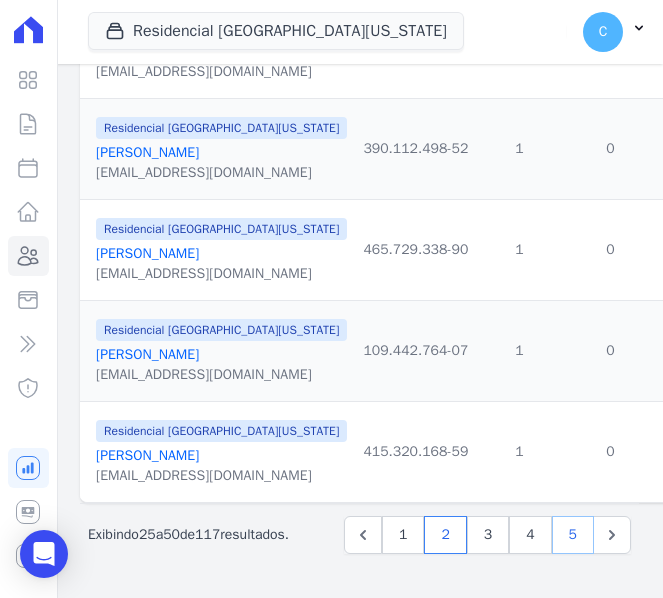 click on "5" at bounding box center [573, 535] 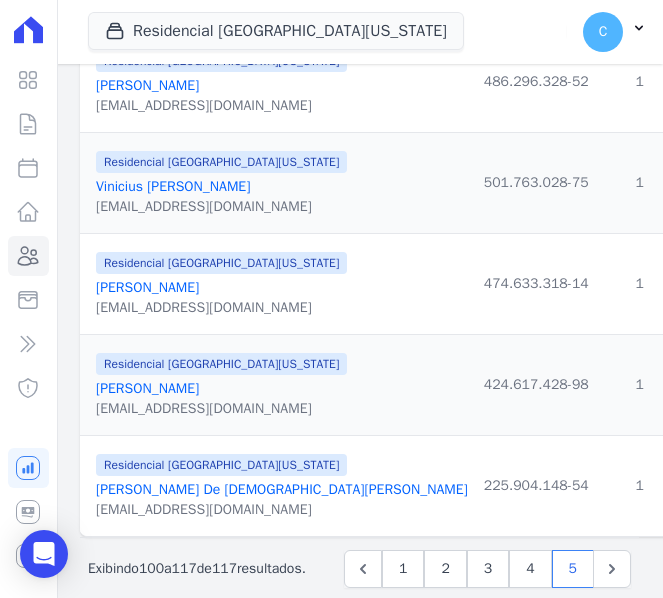 scroll, scrollTop: 1676, scrollLeft: 0, axis: vertical 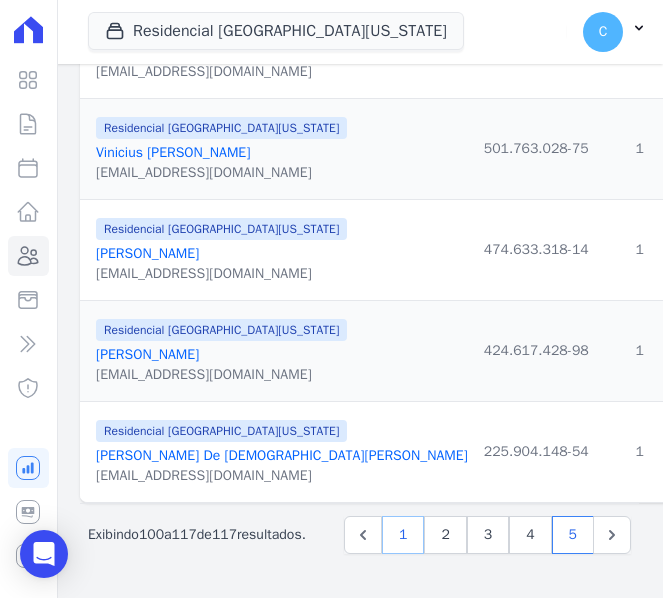 click on "1" at bounding box center [403, 535] 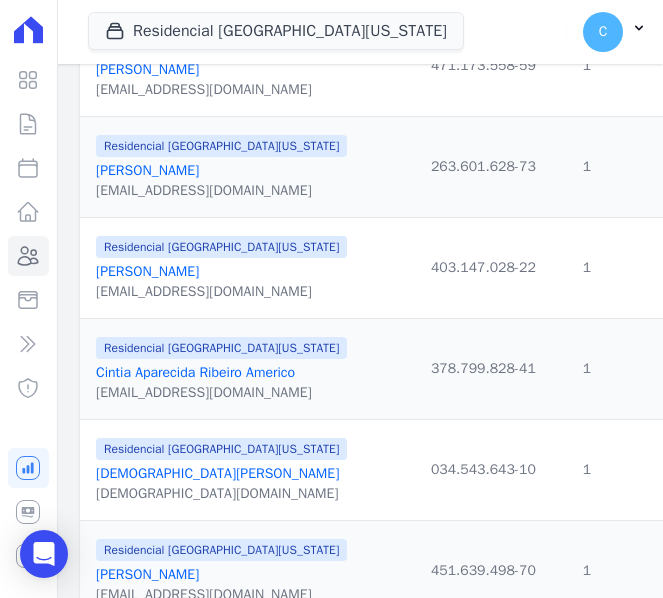 scroll, scrollTop: 2300, scrollLeft: 0, axis: vertical 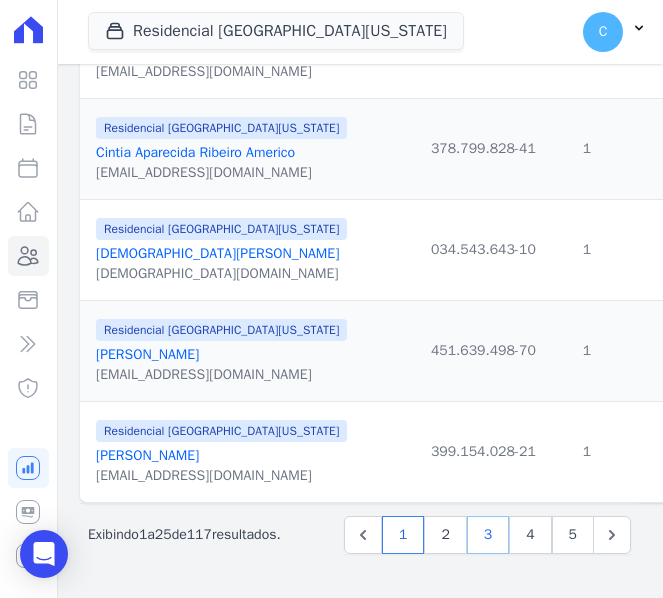 click on "3" at bounding box center [488, 535] 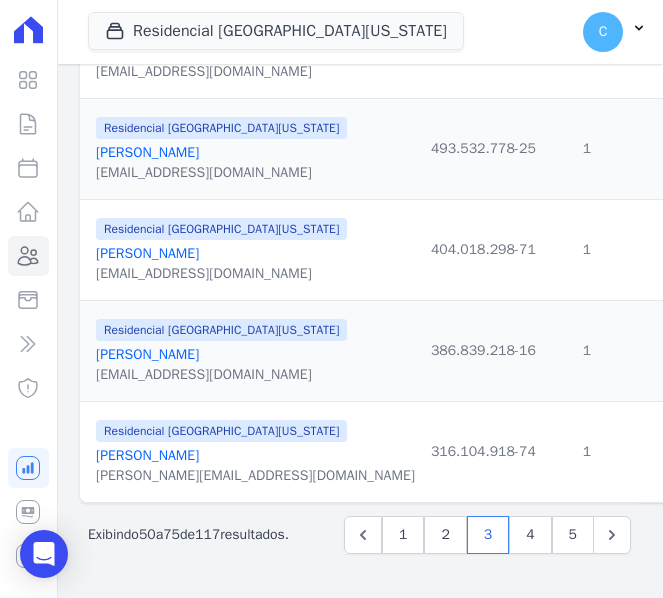 scroll, scrollTop: 2484, scrollLeft: 0, axis: vertical 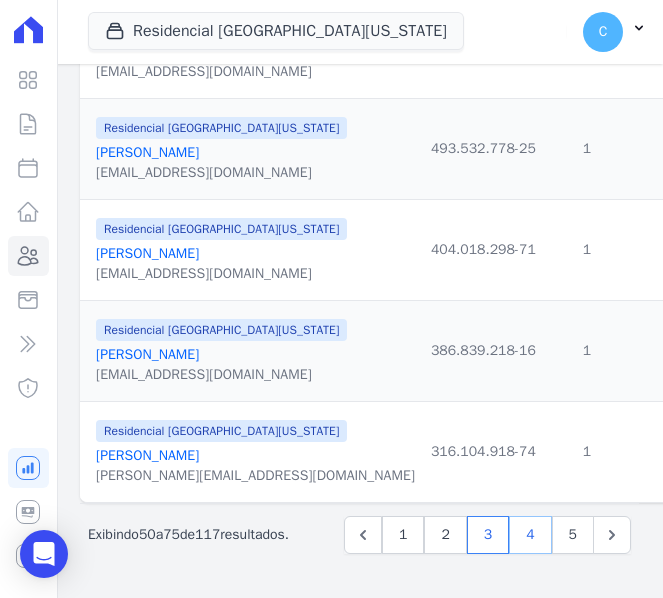 click on "4" at bounding box center [530, 535] 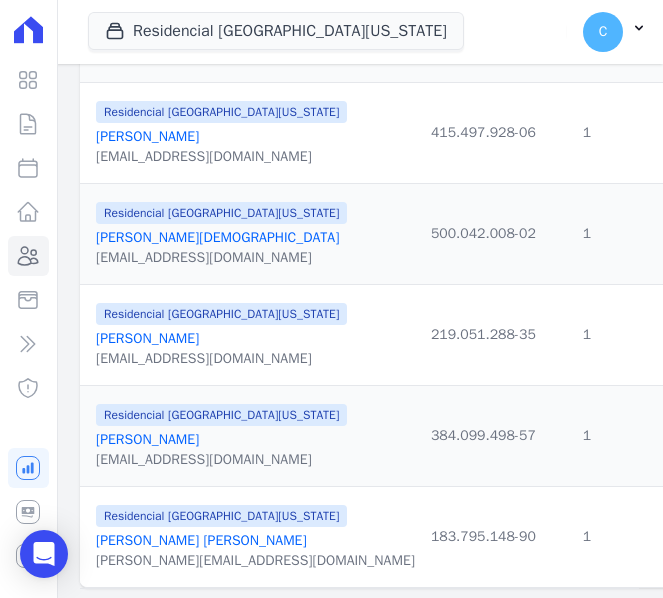 scroll, scrollTop: 2484, scrollLeft: 0, axis: vertical 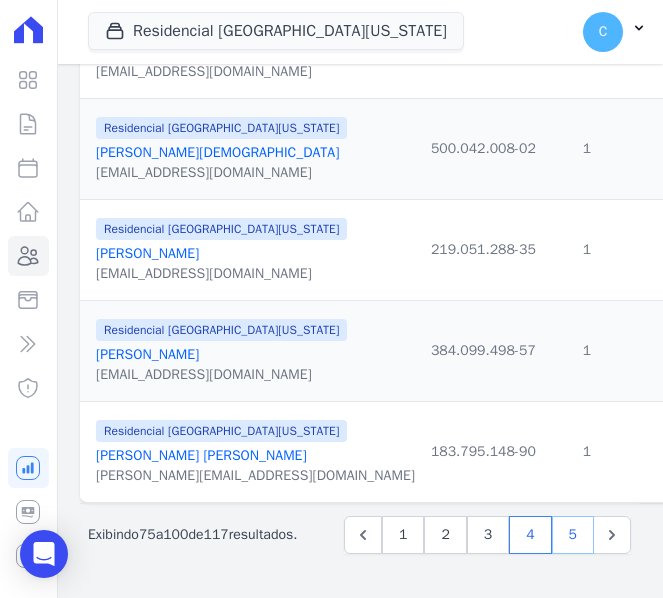 click on "5" at bounding box center [573, 535] 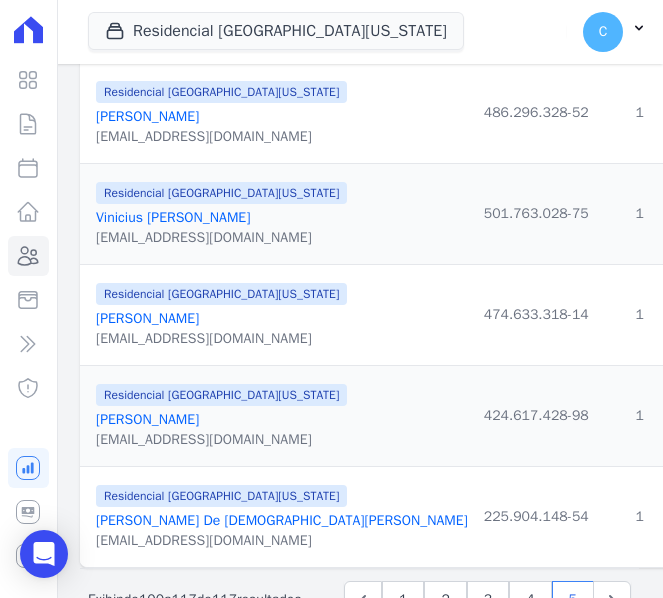 scroll, scrollTop: 1676, scrollLeft: 0, axis: vertical 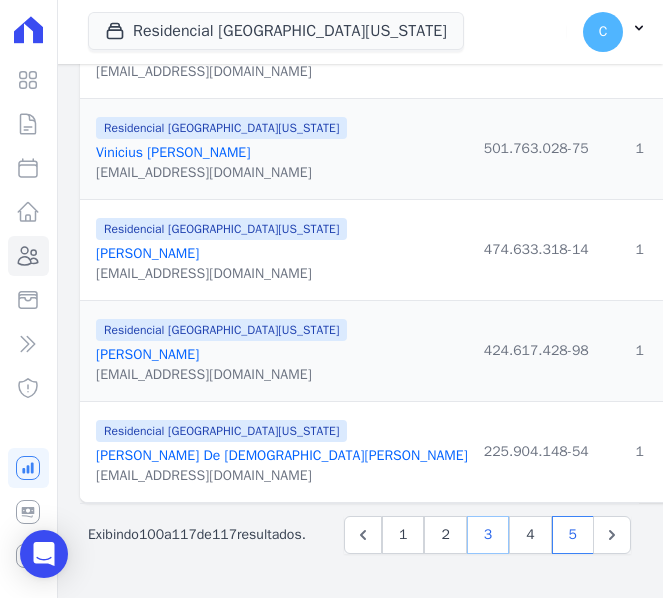 click on "3" at bounding box center [488, 535] 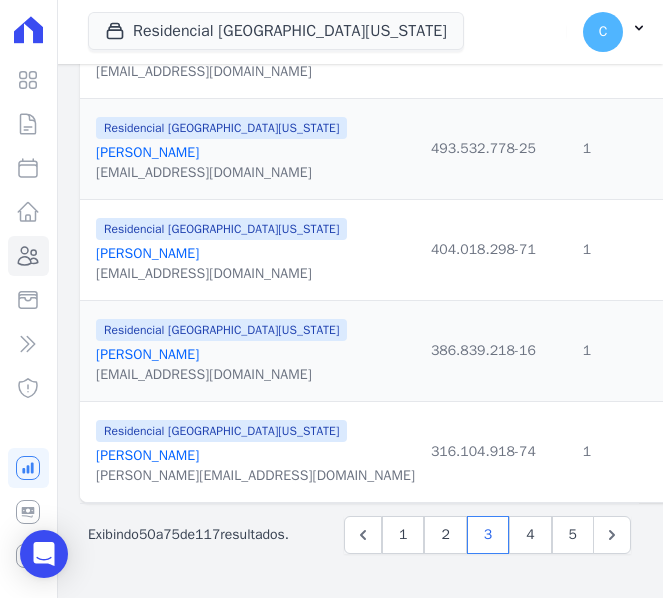 scroll, scrollTop: 2484, scrollLeft: 0, axis: vertical 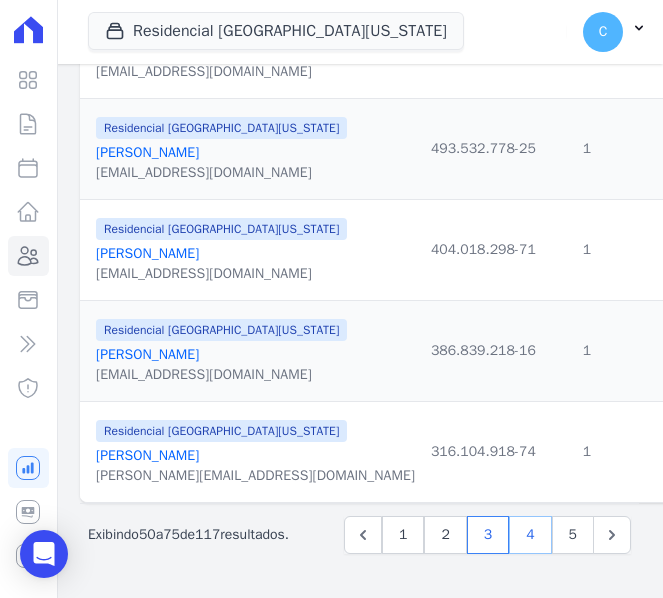 click on "4" at bounding box center (530, 535) 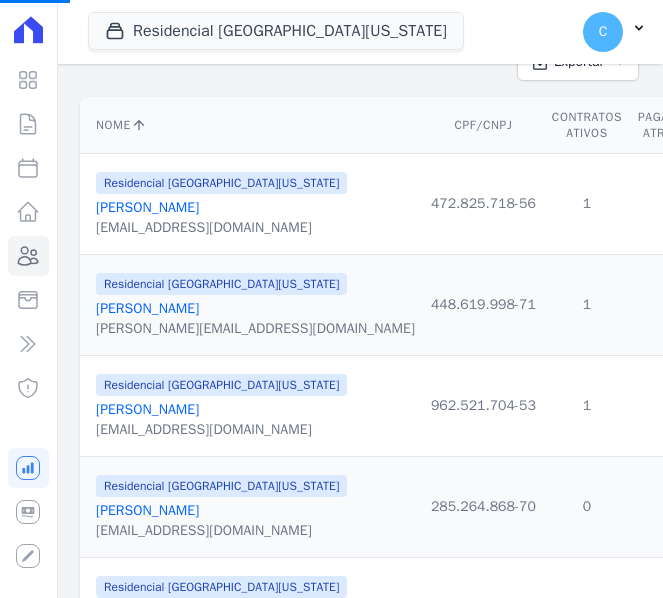 scroll, scrollTop: 300, scrollLeft: 0, axis: vertical 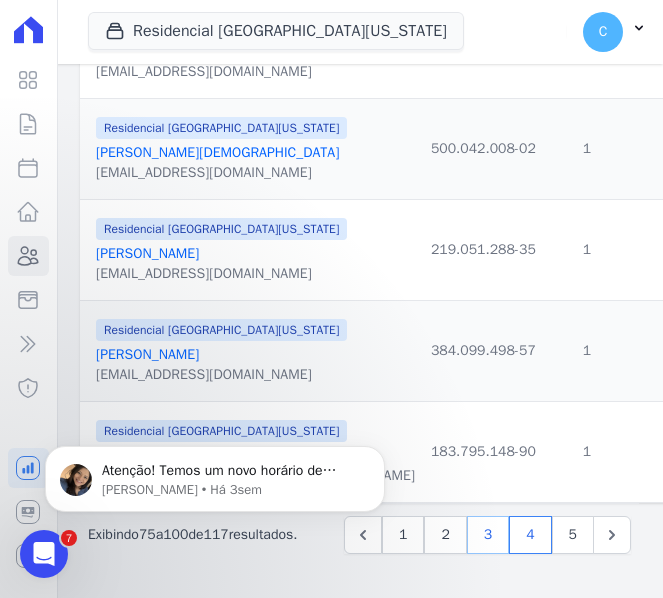 click on "3" at bounding box center [488, 535] 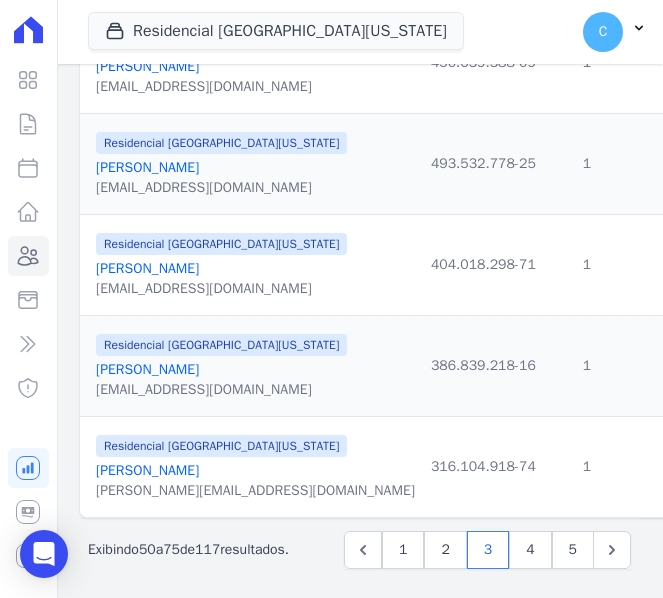 scroll, scrollTop: 2484, scrollLeft: 0, axis: vertical 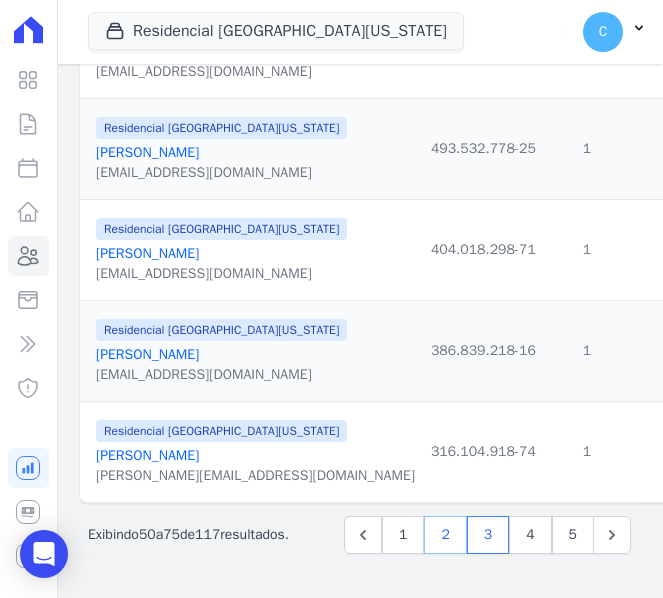 click on "2" at bounding box center (445, 535) 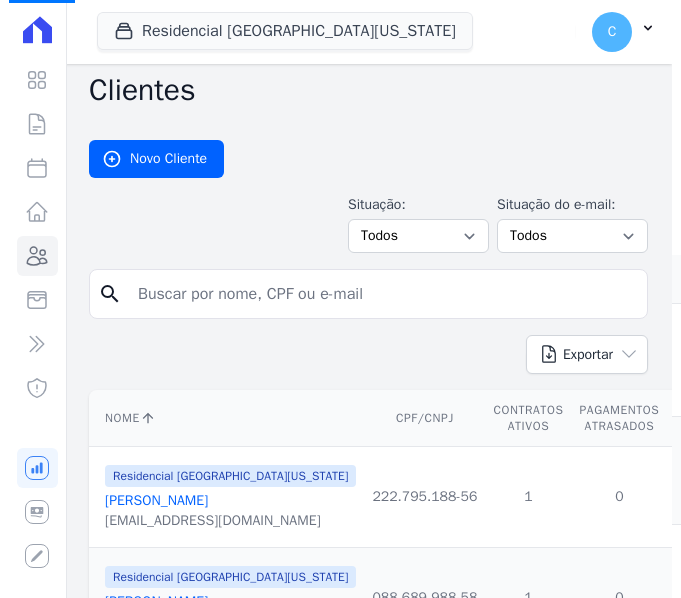 scroll, scrollTop: 300, scrollLeft: 0, axis: vertical 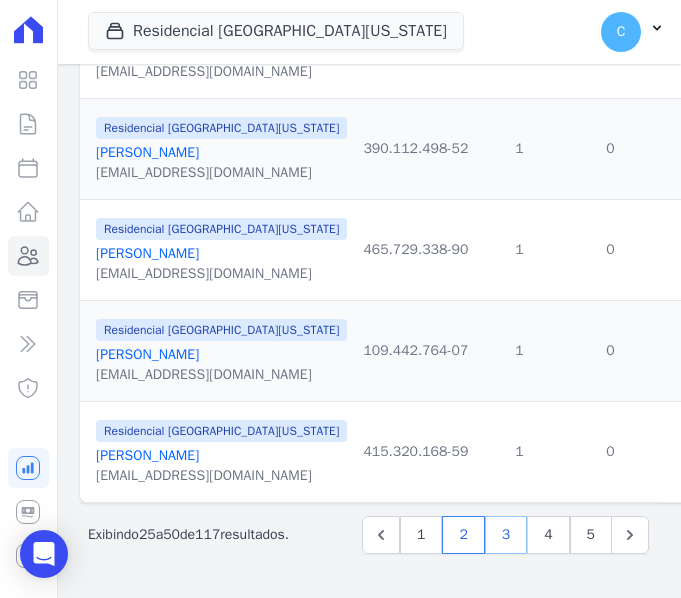 click on "3" at bounding box center [506, 535] 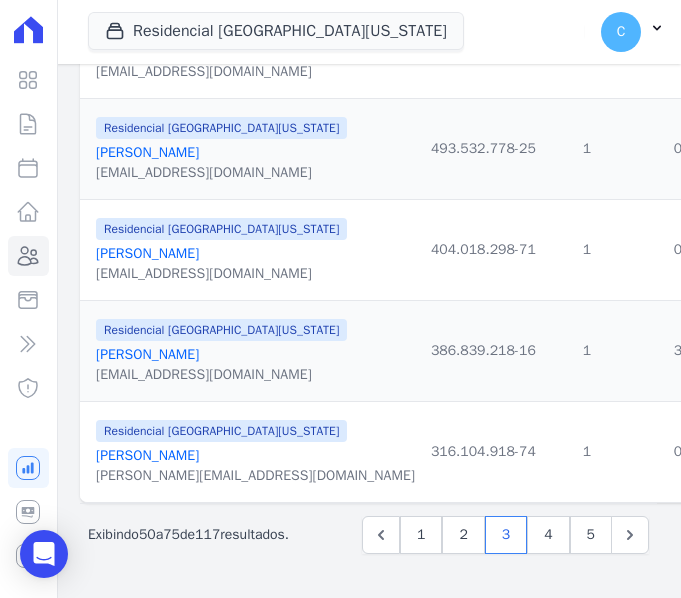 scroll, scrollTop: 2484, scrollLeft: 0, axis: vertical 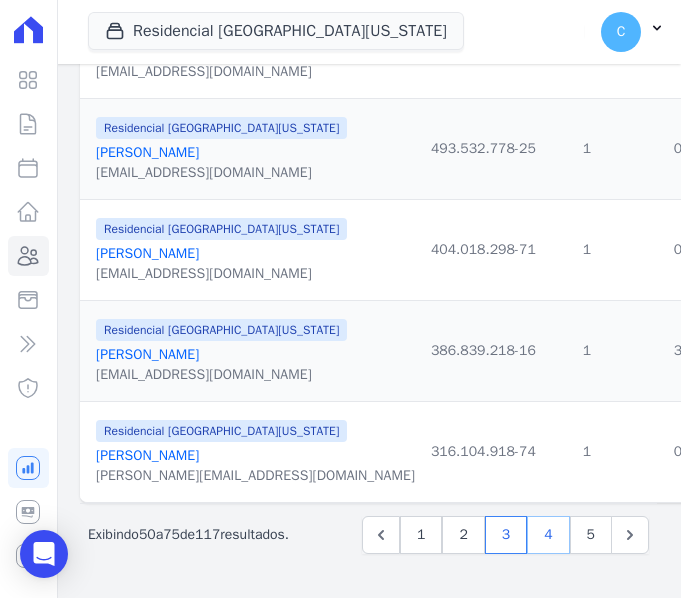 click on "4" at bounding box center (548, 535) 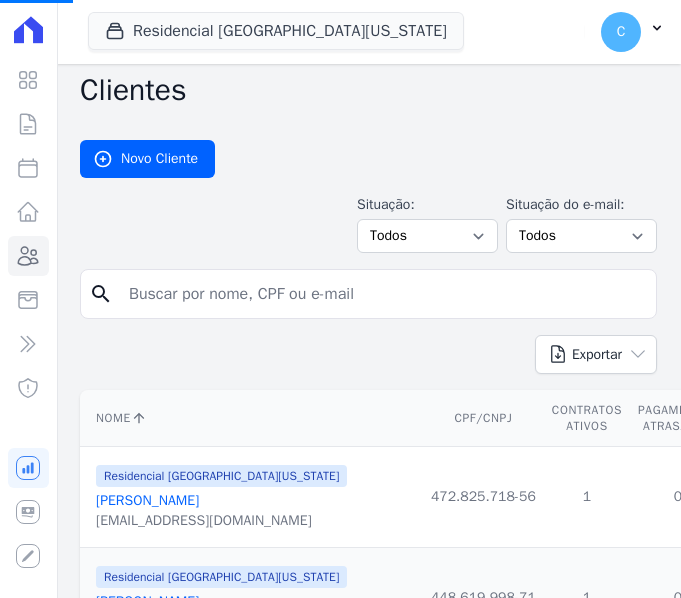 scroll, scrollTop: 256, scrollLeft: 0, axis: vertical 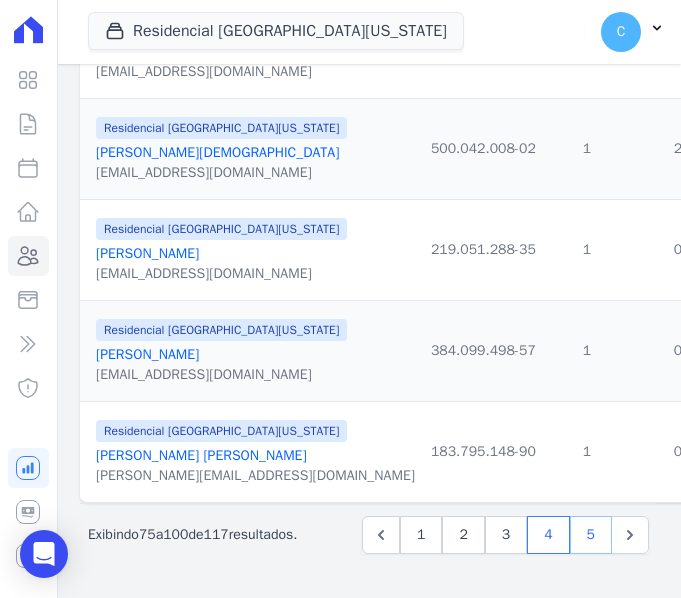 click on "5" at bounding box center (591, 535) 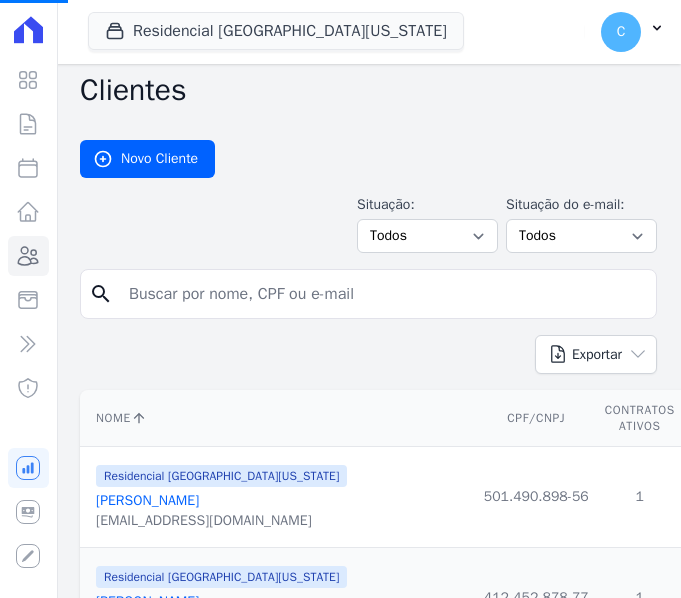 scroll, scrollTop: 74, scrollLeft: 0, axis: vertical 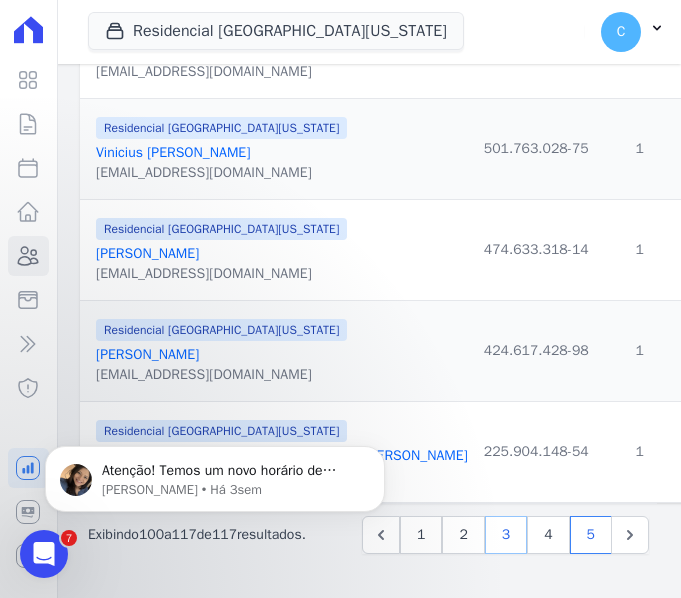 click on "3" at bounding box center [506, 535] 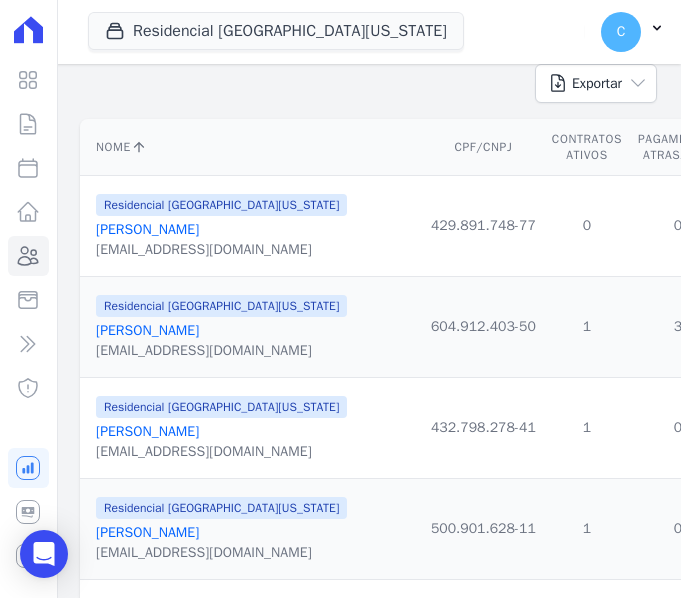scroll, scrollTop: 300, scrollLeft: 0, axis: vertical 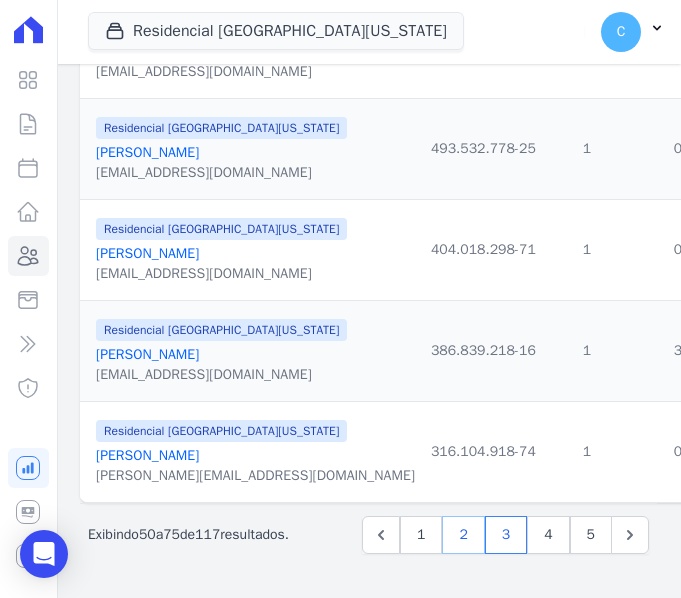 click on "2" at bounding box center [463, 535] 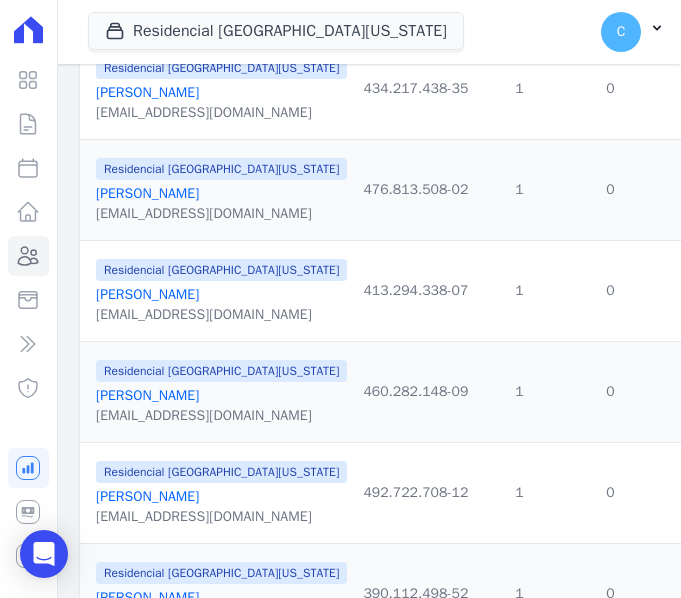 scroll, scrollTop: 2484, scrollLeft: 0, axis: vertical 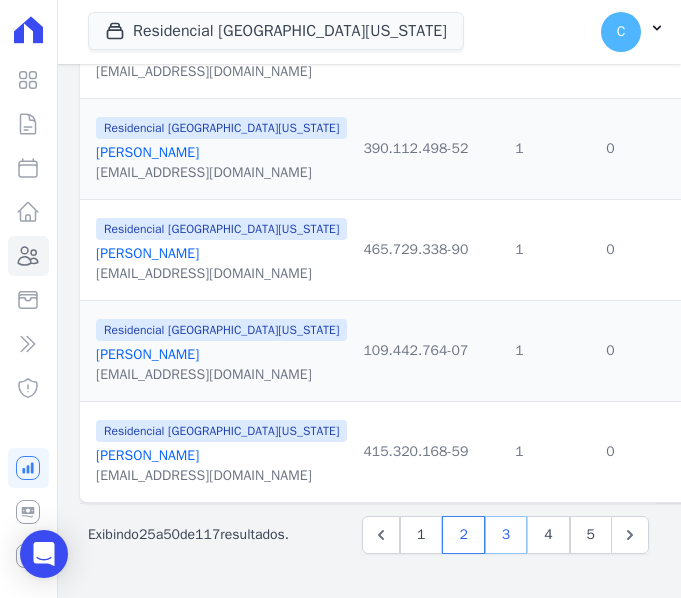 click on "3" at bounding box center [506, 535] 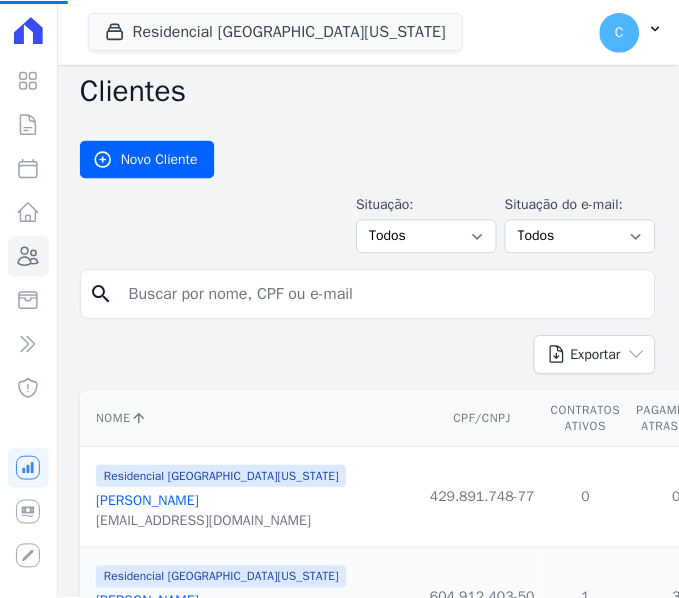 scroll, scrollTop: 283, scrollLeft: 0, axis: vertical 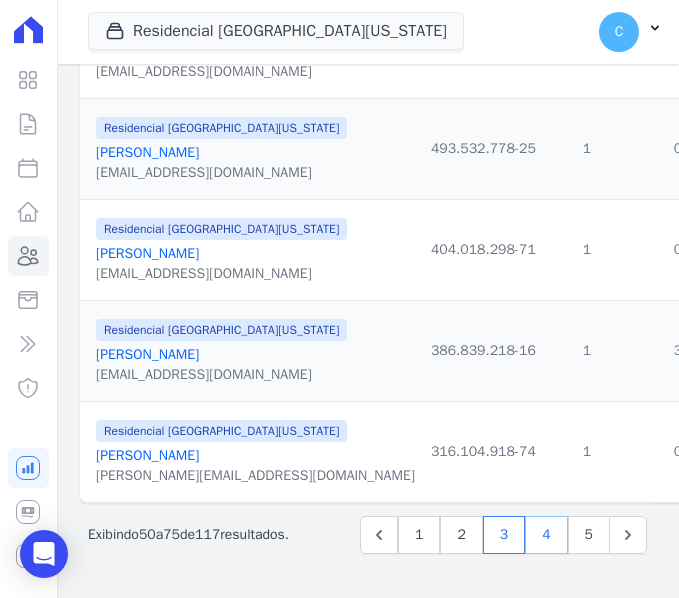 click on "4" at bounding box center (546, 535) 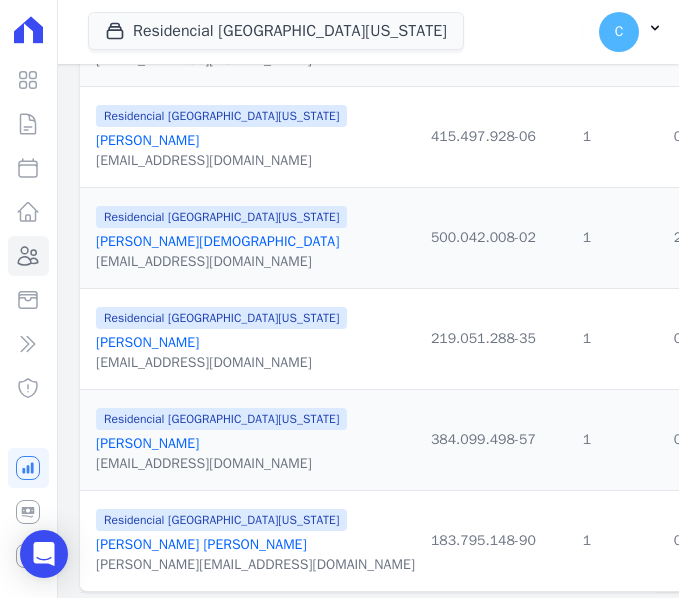 scroll, scrollTop: 2484, scrollLeft: 0, axis: vertical 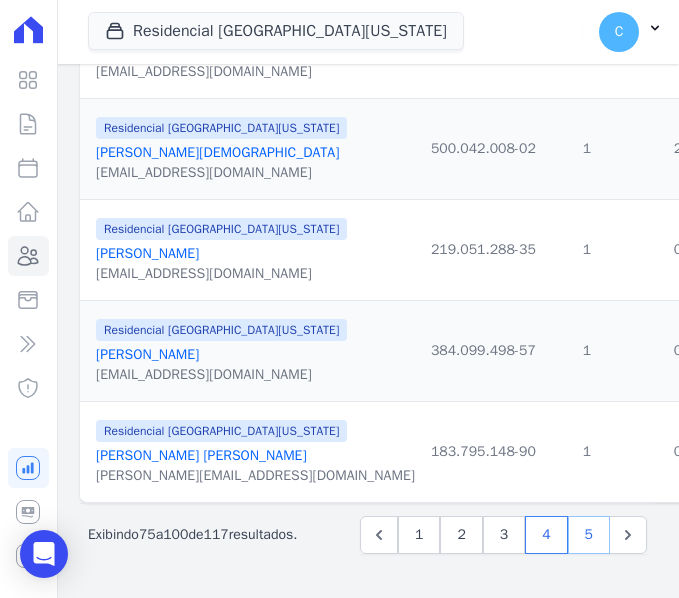 click on "5" at bounding box center (589, 535) 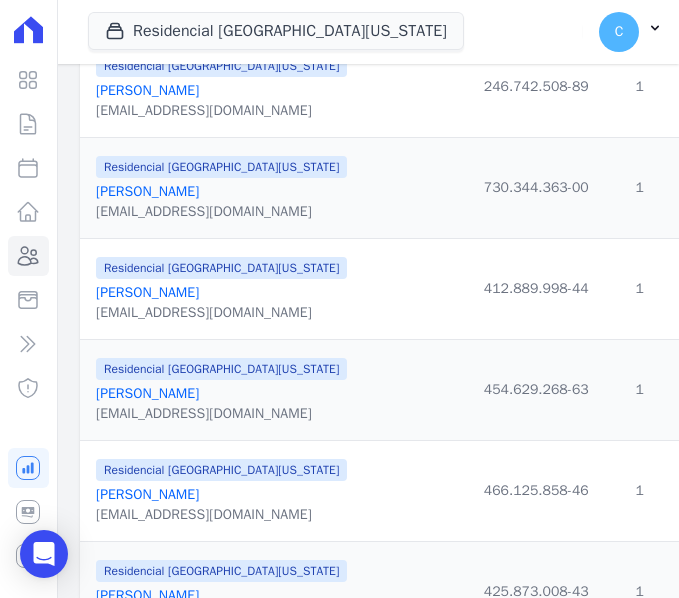 scroll, scrollTop: 900, scrollLeft: 0, axis: vertical 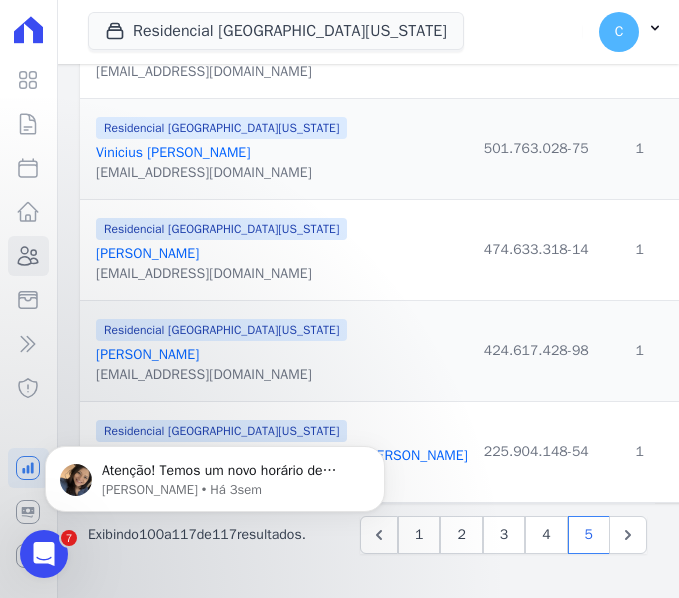 click on "Atenção! Temos um novo horário de atendimento 😊   Pensando em melhorar ainda mais a comunicação com os nossos clientes, ajustamos nosso horário de atendimento.   🕘Das 8h às 17h30, de segunda a sexta-feira (Pausa para o almoço: das 12h às 13h30)   Estaremos por aqui com o mesmo compromisso de sempre: atender com agilidade e atenção nas tratativas!   Qualquer dúvida, é só chamar. 💬 ​ Adriane • Há 3sem" 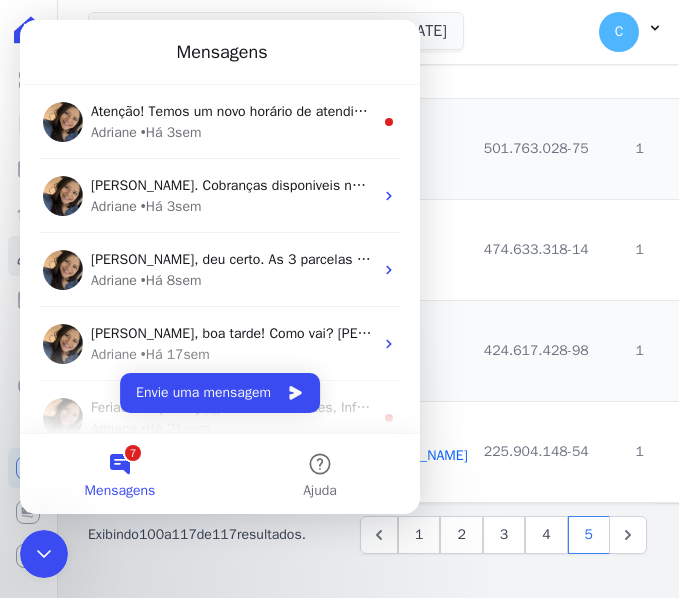 scroll, scrollTop: 0, scrollLeft: 0, axis: both 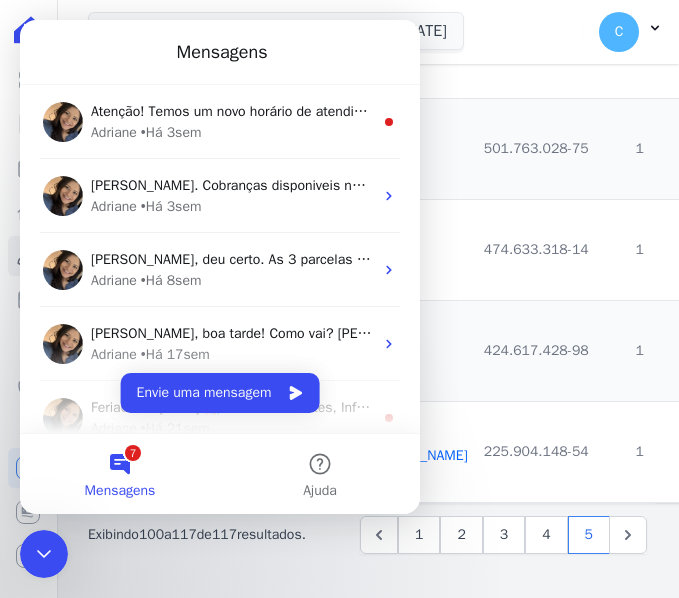 click 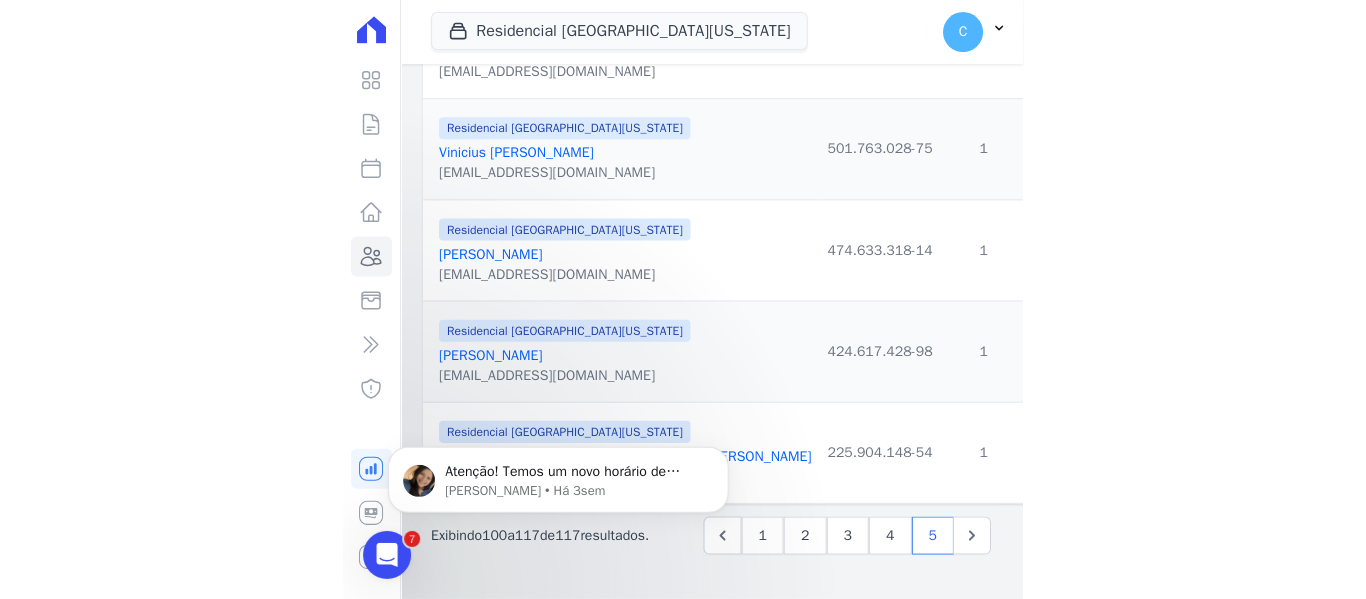 scroll, scrollTop: 0, scrollLeft: 0, axis: both 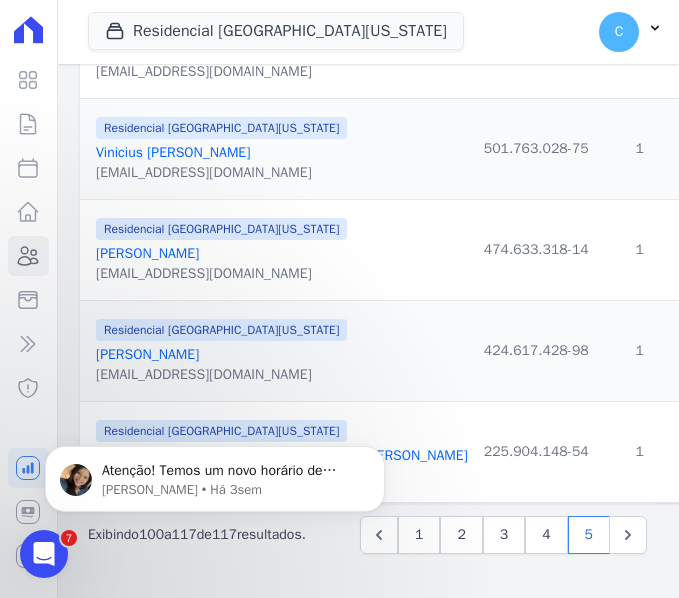 click on "Atenção! Temos um novo horário de atendimento 😊   Pensando em melhorar ainda mais a comunicação com os nossos clientes, ajustamos nosso horário de atendimento.   🕘Das 8h às 17h30, de segunda a sexta-feira (Pausa para o almoço: das 12h às 13h30)   Estaremos por aqui com o mesmo compromisso de sempre: atender com agilidade e atenção nas tratativas!   Qualquer dúvida, é só chamar. 💬 ​ Adriane • Há 3sem" 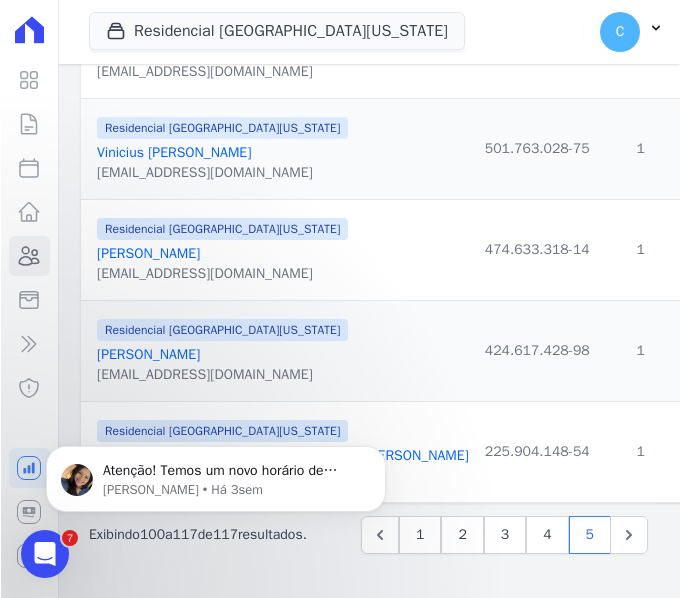 scroll, scrollTop: 1578, scrollLeft: 0, axis: vertical 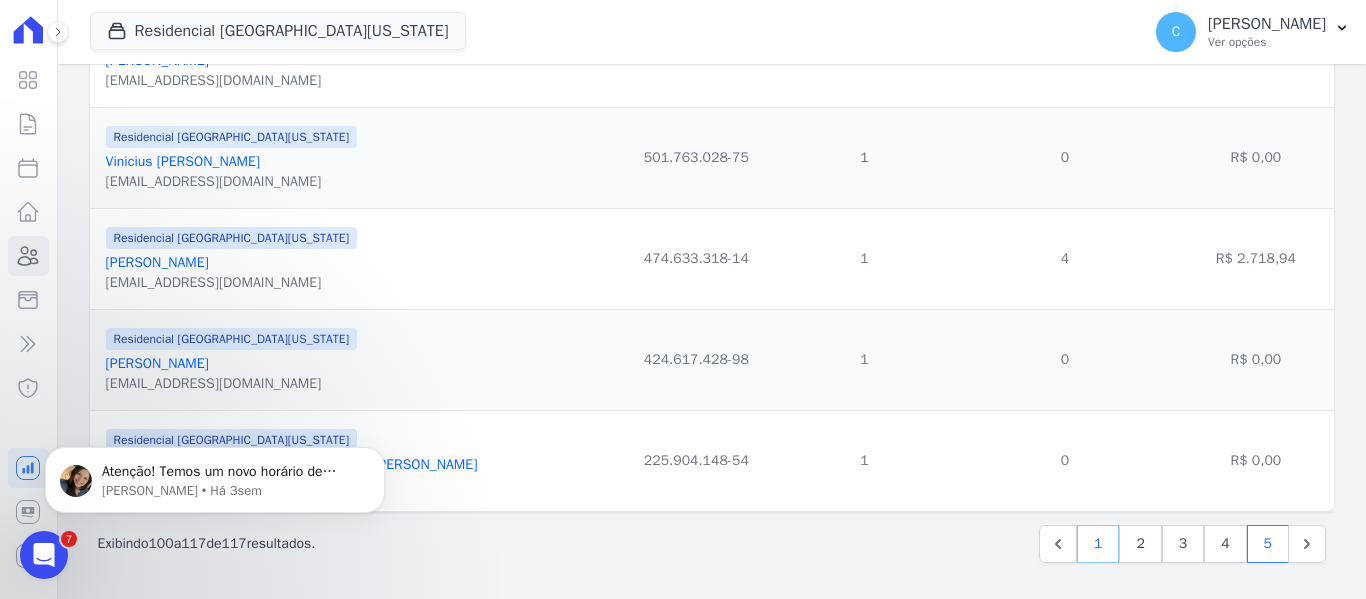 click on "1" at bounding box center [1098, 544] 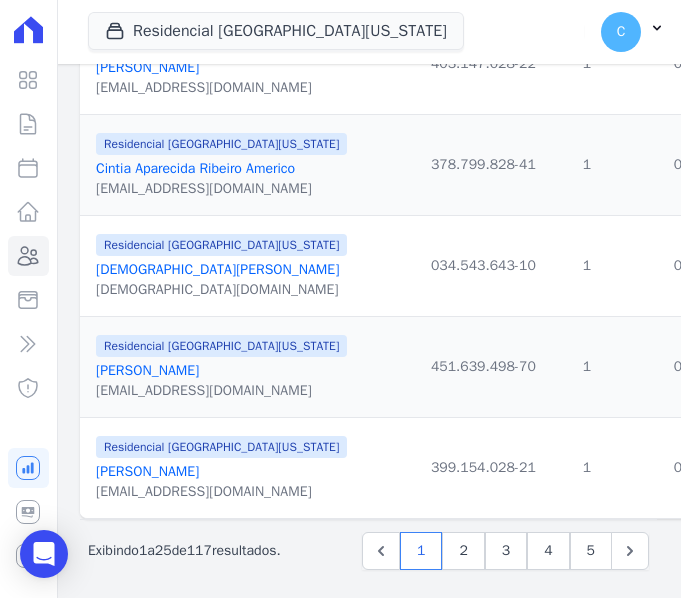 scroll, scrollTop: 2484, scrollLeft: 0, axis: vertical 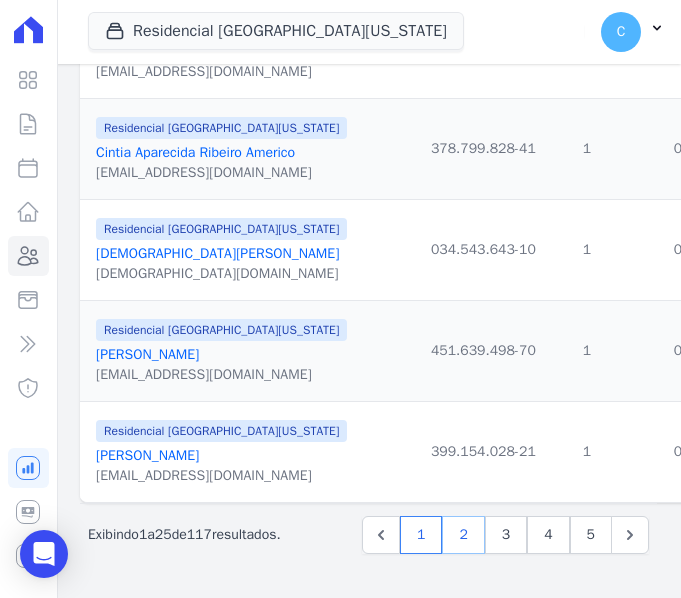 click on "2" at bounding box center (463, 535) 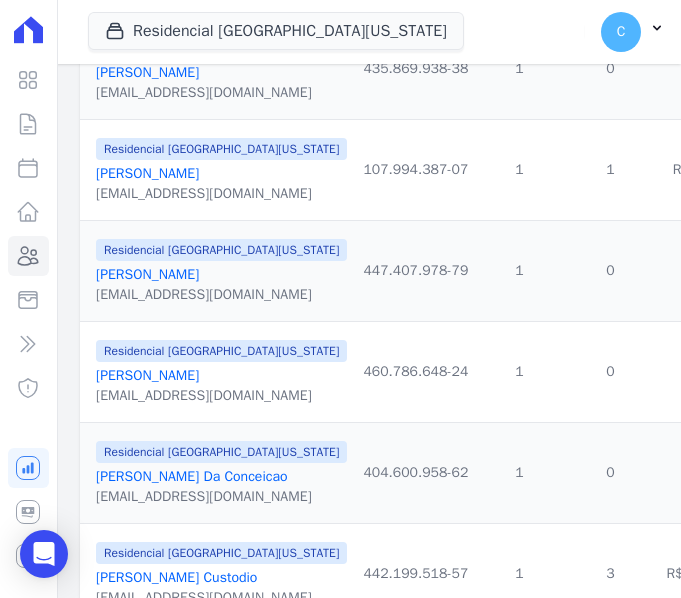 scroll, scrollTop: 921, scrollLeft: 0, axis: vertical 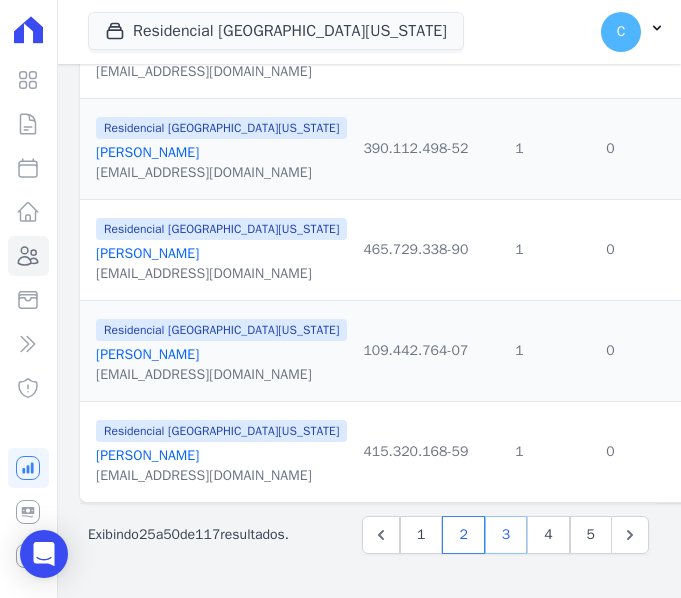 click on "3" at bounding box center [506, 535] 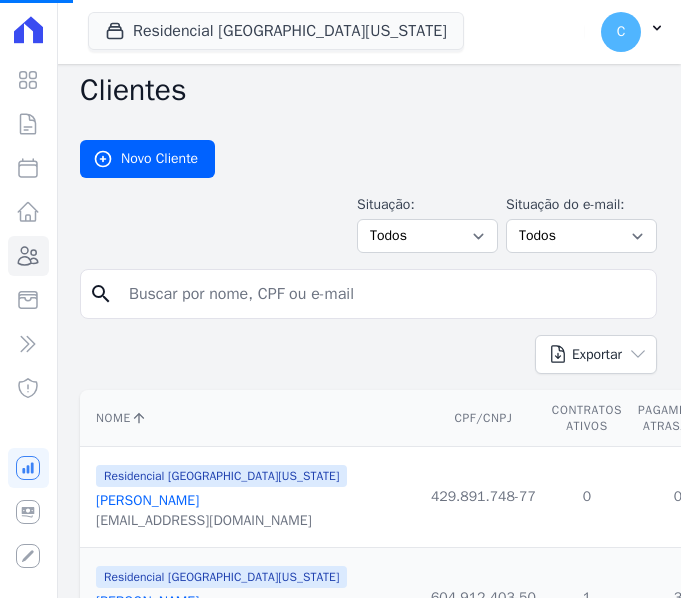scroll, scrollTop: 0, scrollLeft: 0, axis: both 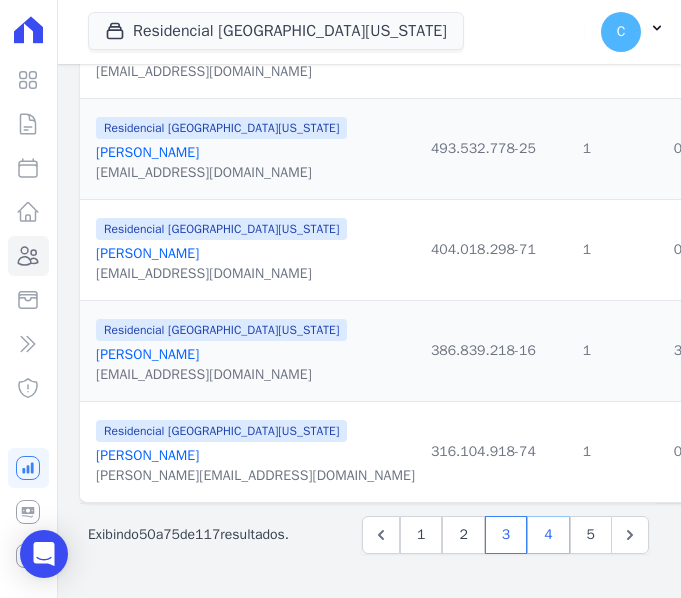 click on "4" at bounding box center [548, 535] 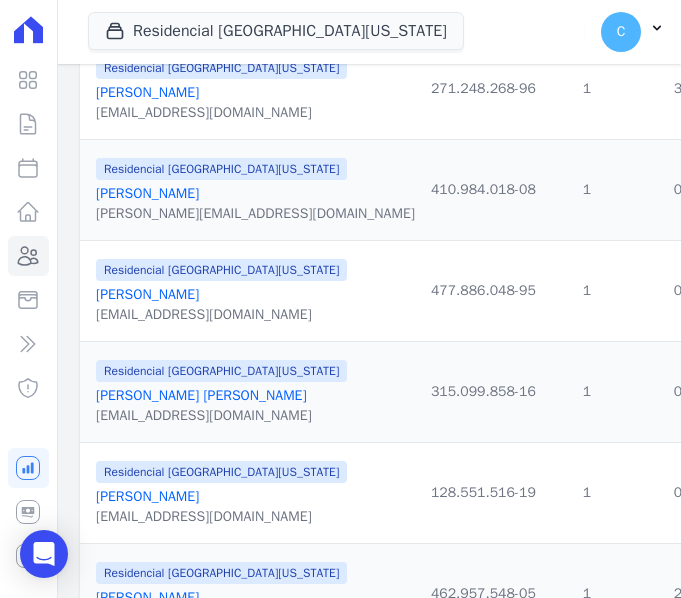 scroll, scrollTop: 1466, scrollLeft: 0, axis: vertical 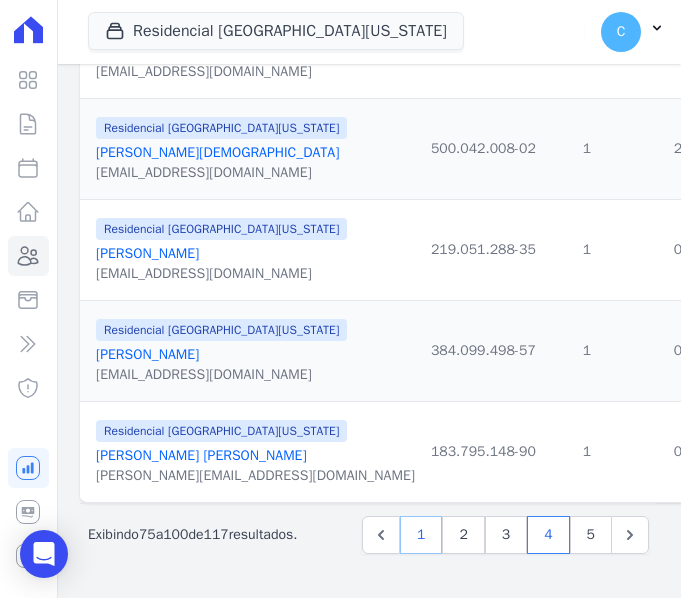 click on "1" at bounding box center [421, 535] 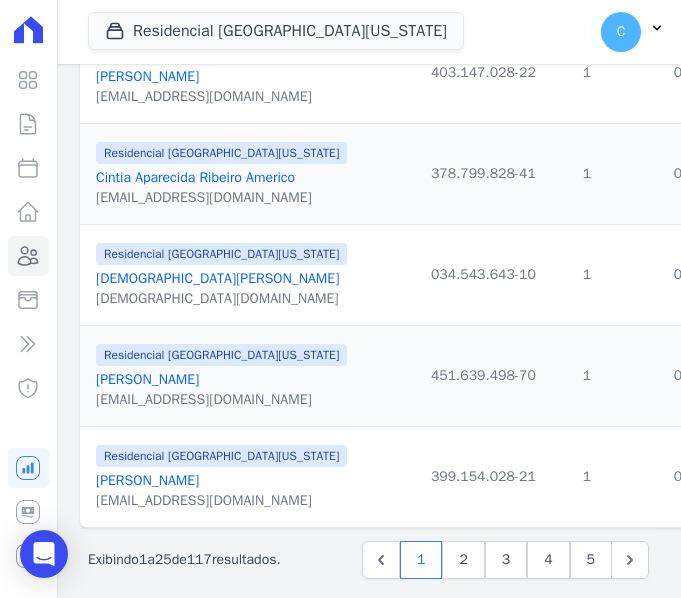 scroll, scrollTop: 2484, scrollLeft: 0, axis: vertical 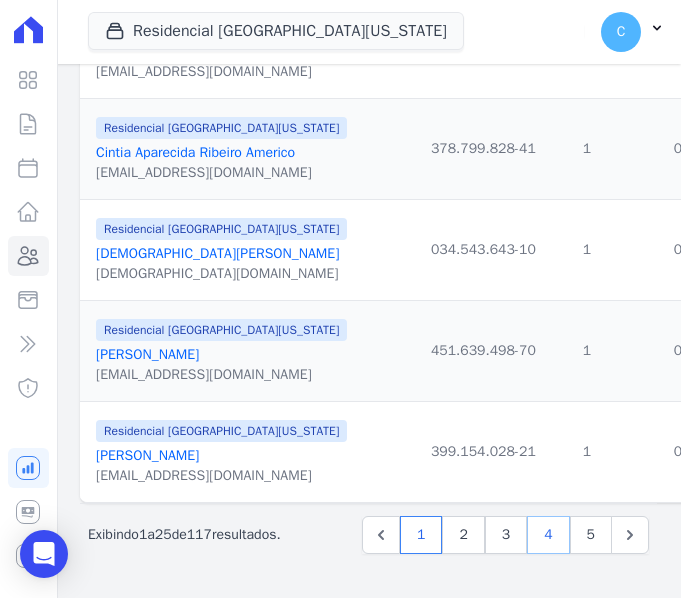 click on "4" at bounding box center (548, 535) 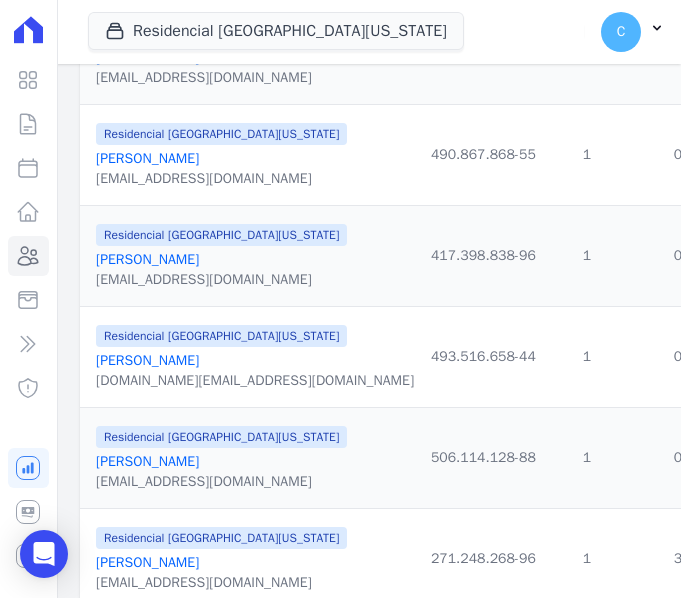 scroll, scrollTop: 1000, scrollLeft: 0, axis: vertical 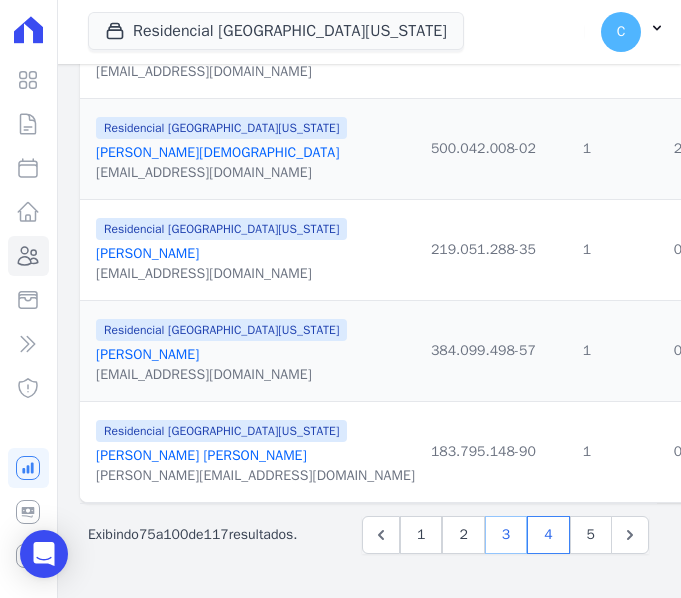 click on "3" at bounding box center (506, 535) 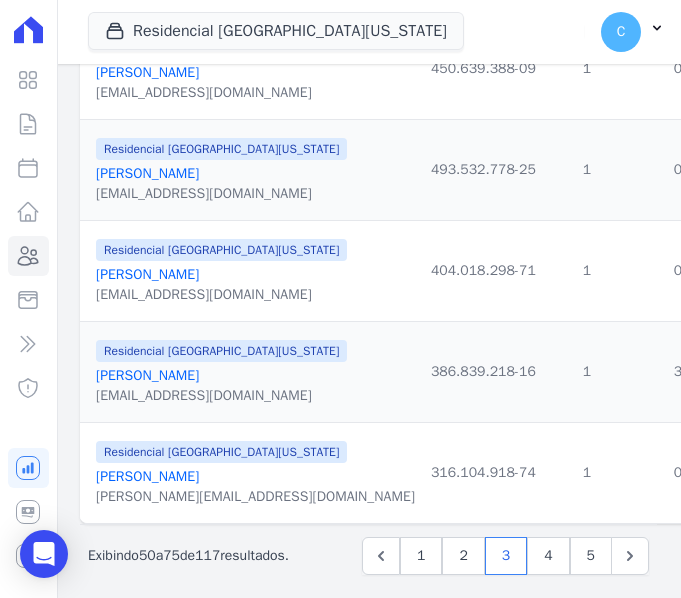 scroll, scrollTop: 2484, scrollLeft: 0, axis: vertical 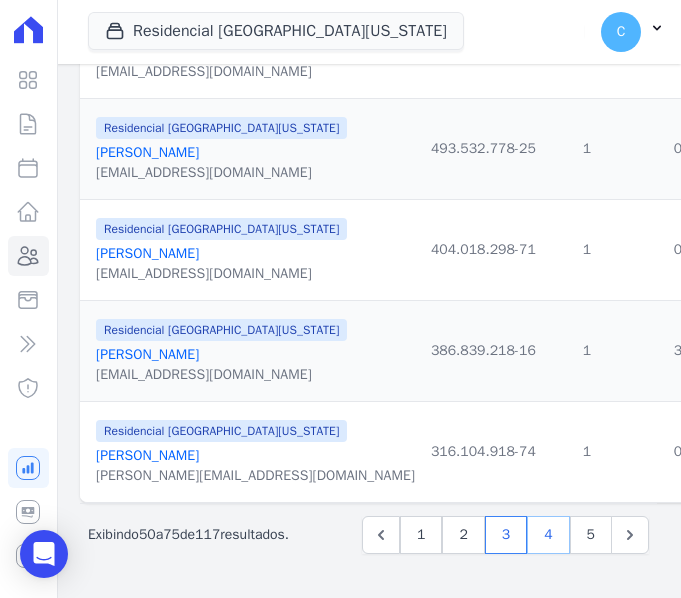 click on "4" at bounding box center (548, 535) 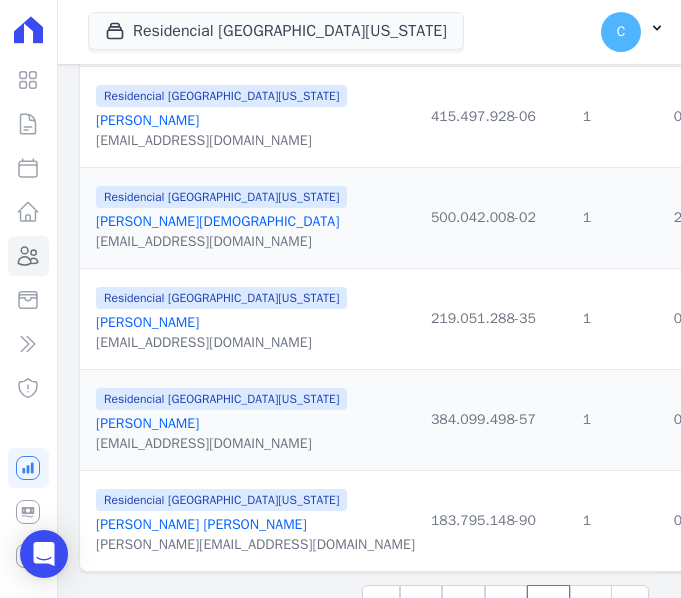 scroll, scrollTop: 2484, scrollLeft: 0, axis: vertical 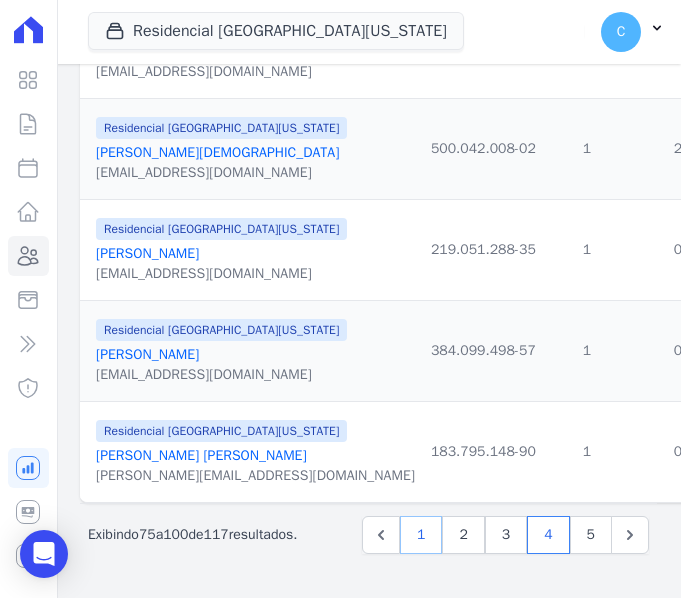 click on "1" at bounding box center (421, 535) 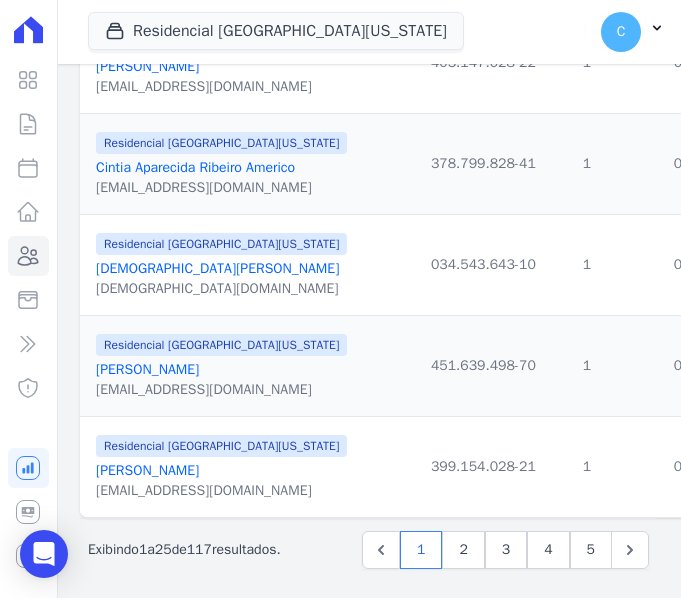 scroll, scrollTop: 2484, scrollLeft: 0, axis: vertical 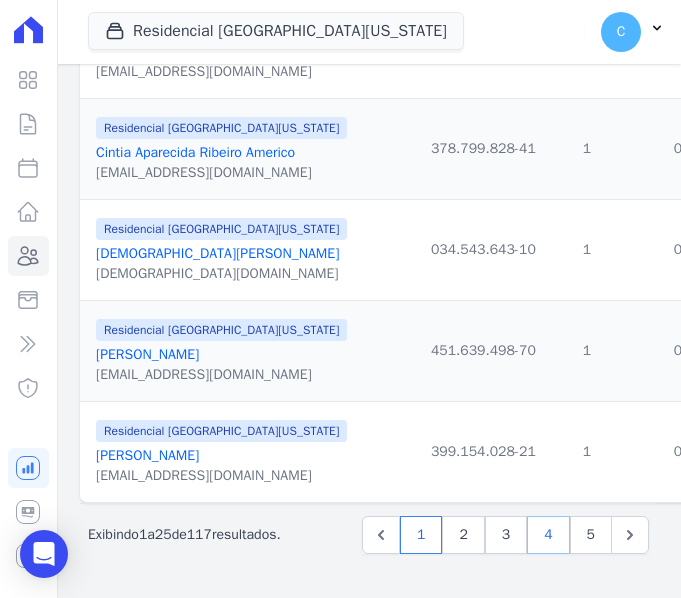 click on "4" at bounding box center [548, 535] 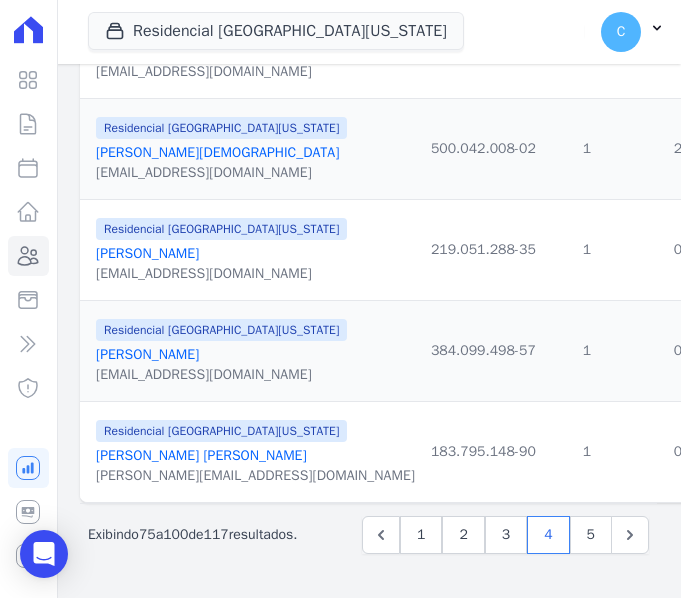scroll, scrollTop: 2484, scrollLeft: 0, axis: vertical 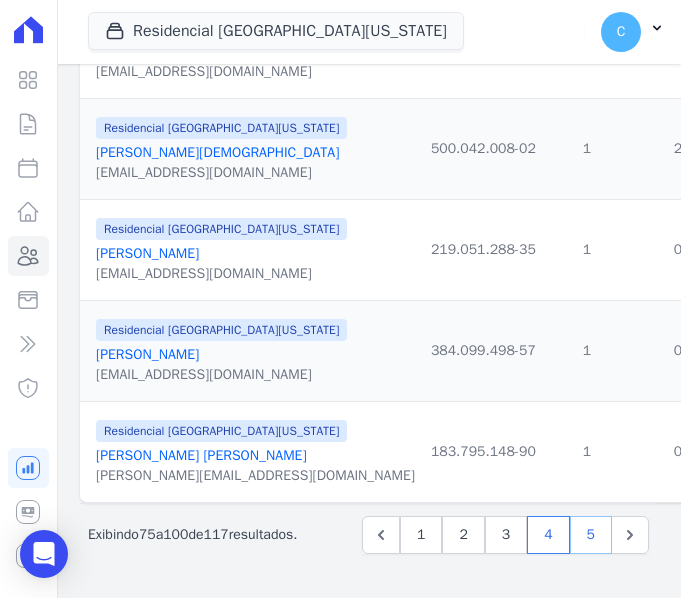 click on "5" at bounding box center [591, 535] 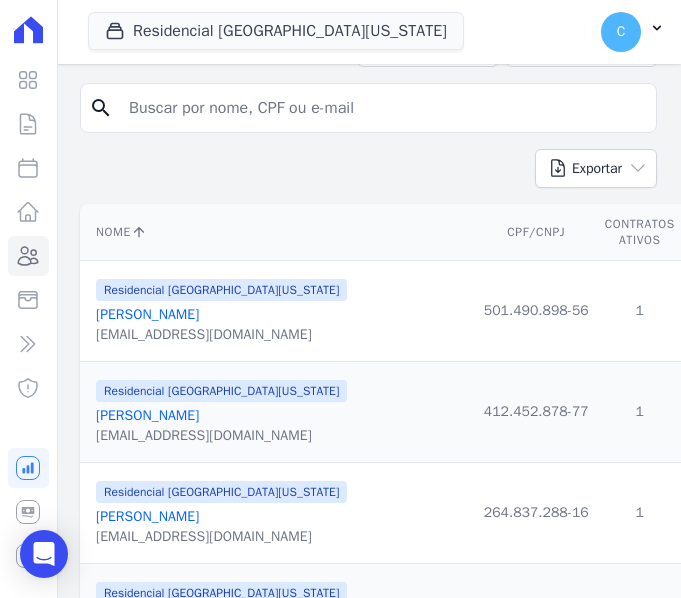 scroll, scrollTop: 200, scrollLeft: 0, axis: vertical 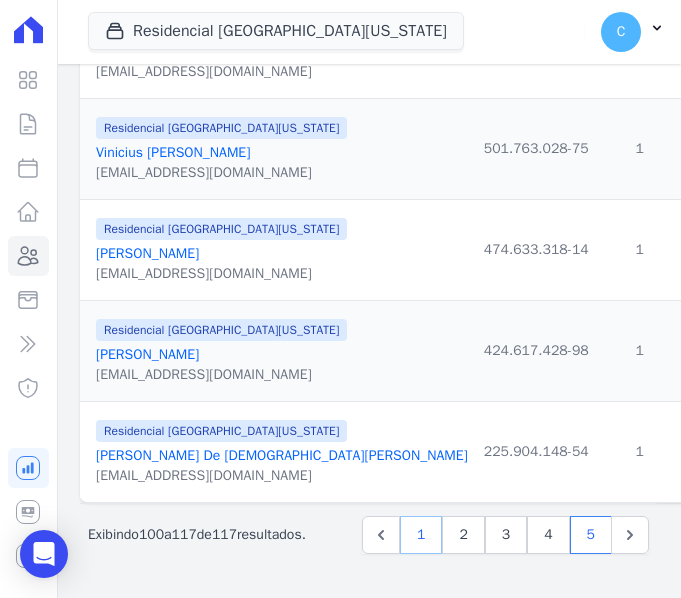 click on "1" at bounding box center (421, 535) 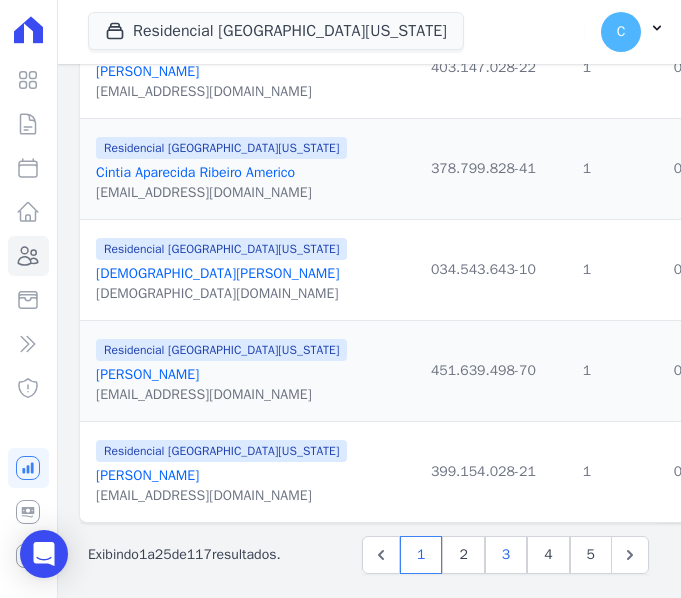 scroll, scrollTop: 2484, scrollLeft: 0, axis: vertical 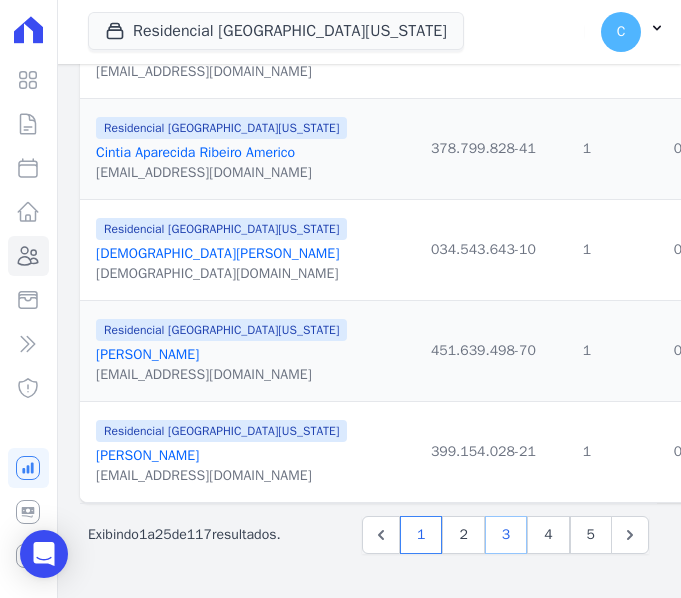 click on "3" at bounding box center [506, 535] 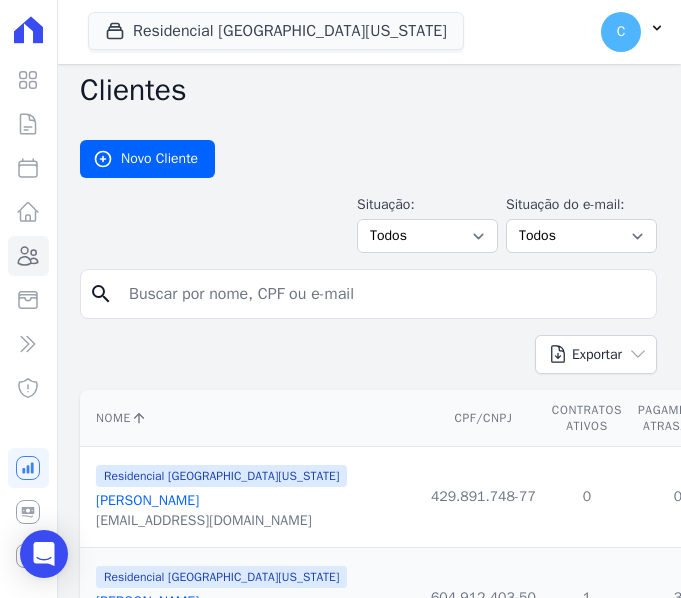 scroll, scrollTop: 100, scrollLeft: 0, axis: vertical 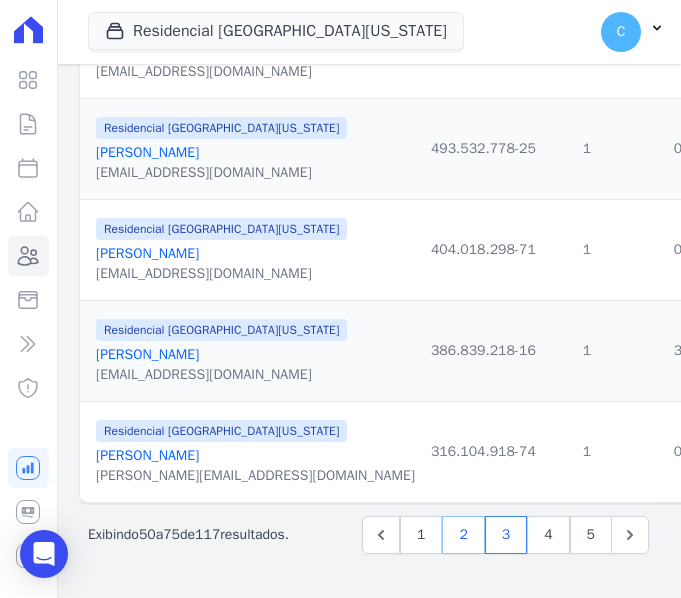 click on "2" at bounding box center [463, 535] 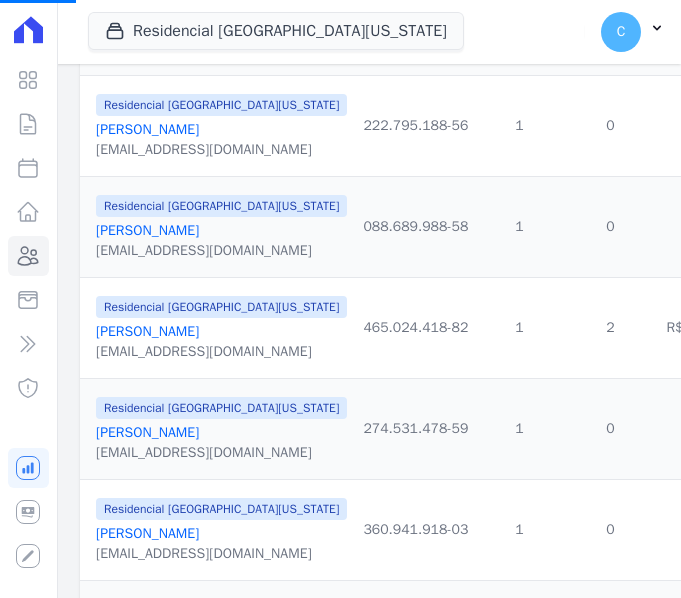 scroll, scrollTop: 400, scrollLeft: 0, axis: vertical 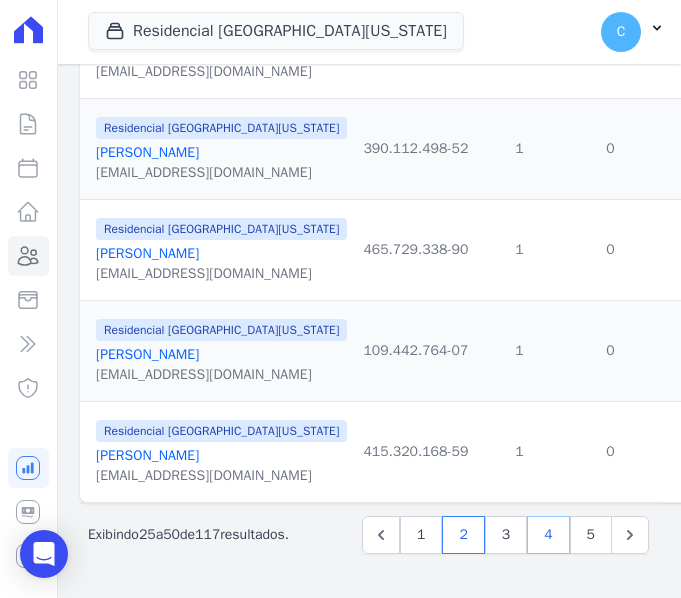 click on "4" at bounding box center (548, 535) 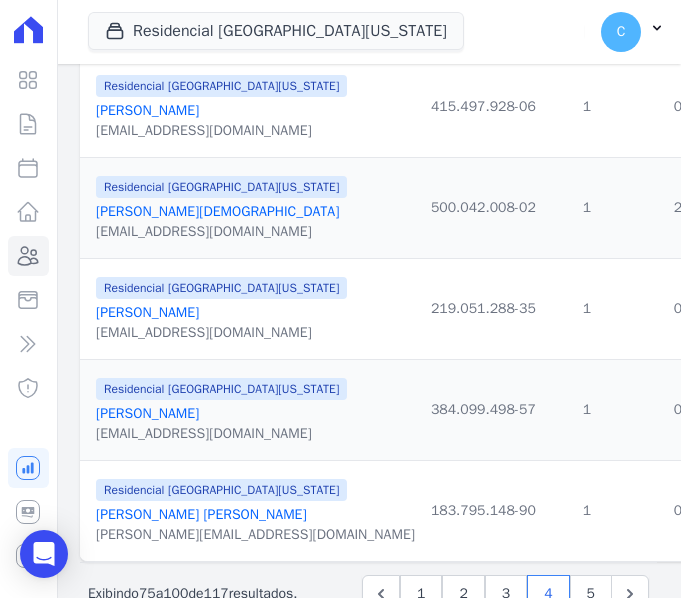 scroll, scrollTop: 2484, scrollLeft: 0, axis: vertical 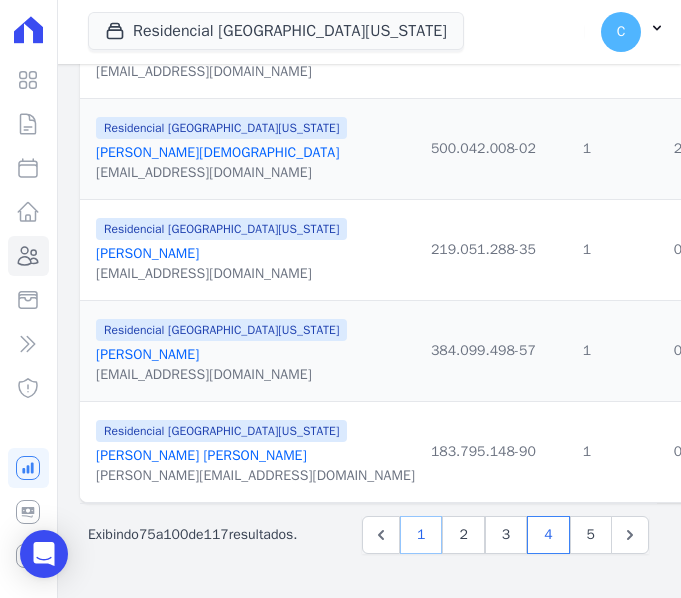 click on "1" at bounding box center [421, 535] 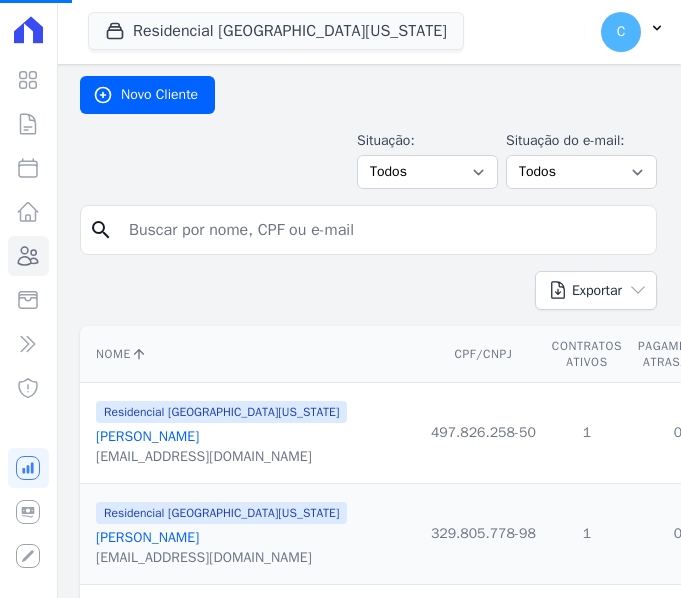 scroll, scrollTop: 0, scrollLeft: 0, axis: both 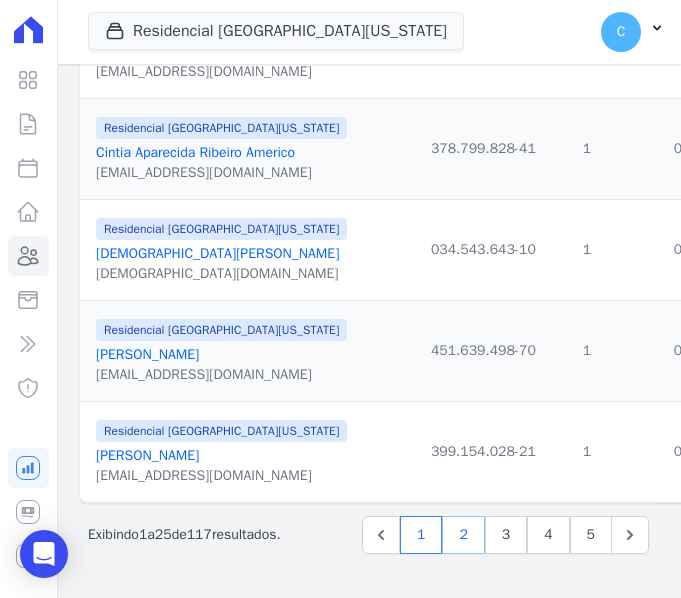 click on "2" at bounding box center (463, 535) 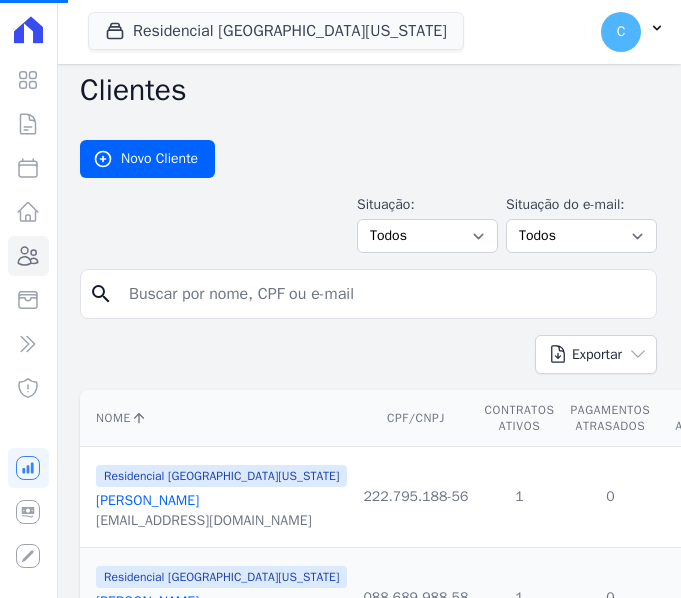 scroll, scrollTop: 0, scrollLeft: 0, axis: both 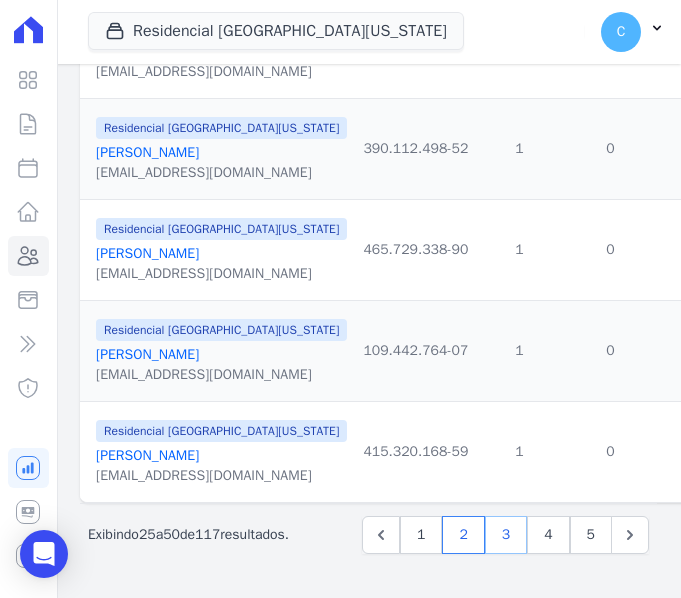 click on "3" at bounding box center [506, 535] 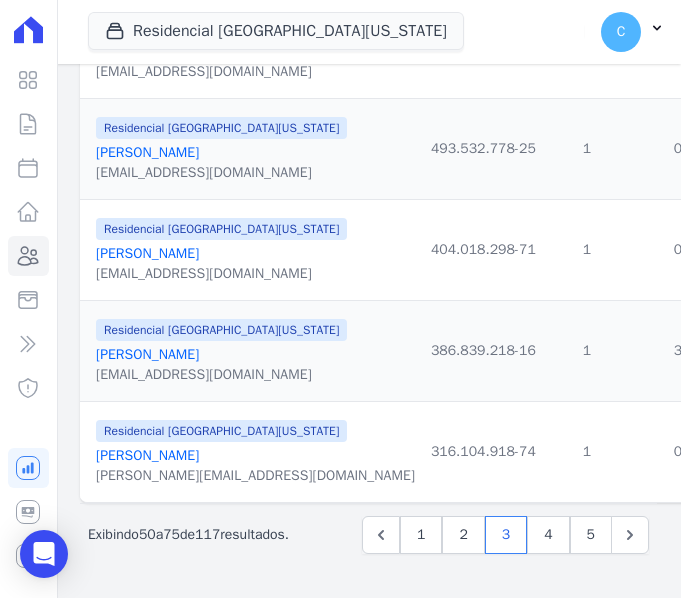 scroll, scrollTop: 2484, scrollLeft: 0, axis: vertical 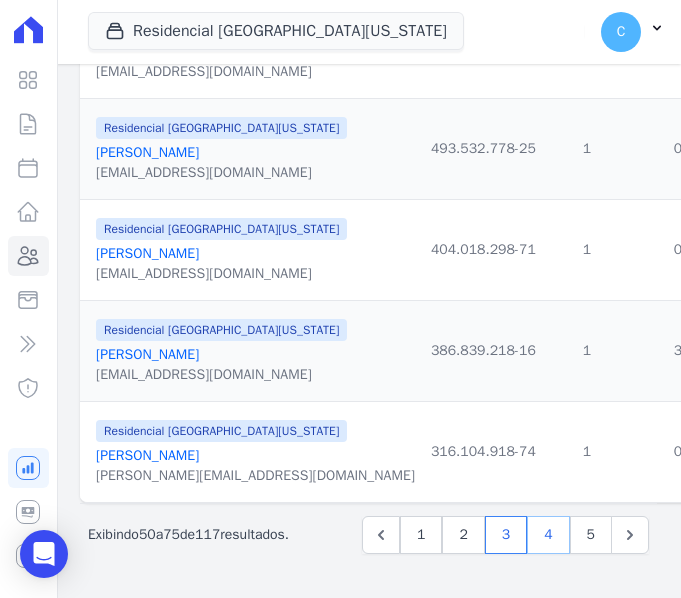 click on "4" at bounding box center (548, 535) 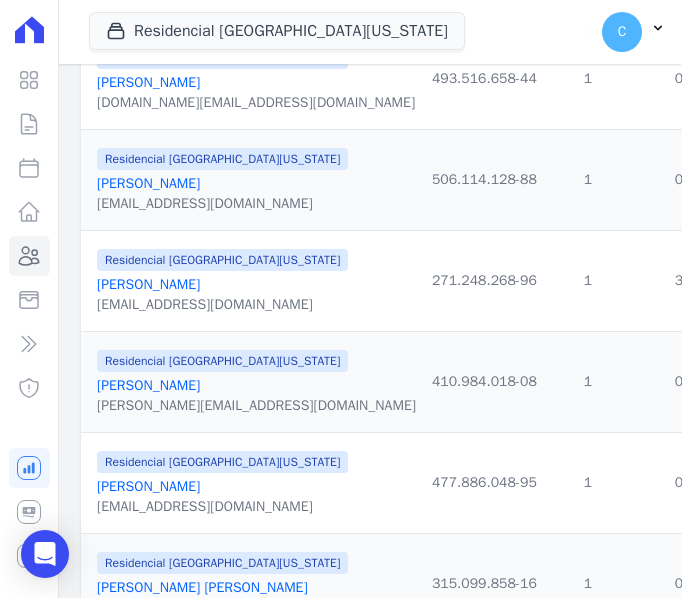scroll, scrollTop: 1400, scrollLeft: 0, axis: vertical 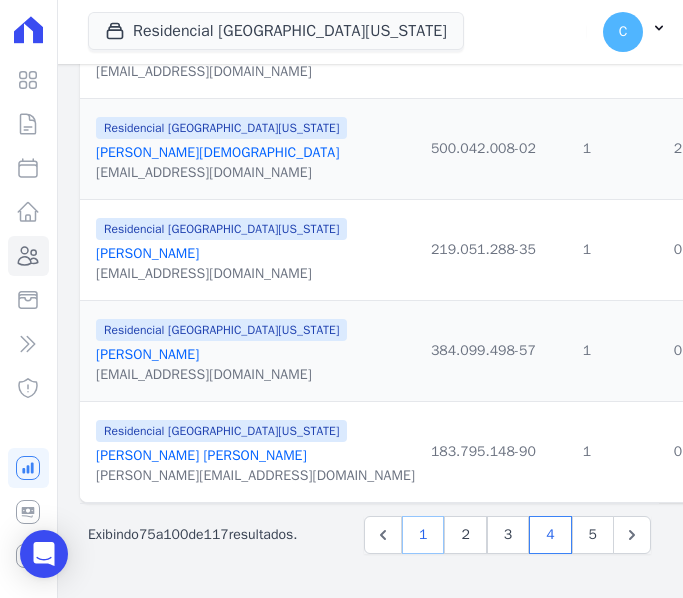 click on "1" at bounding box center (423, 535) 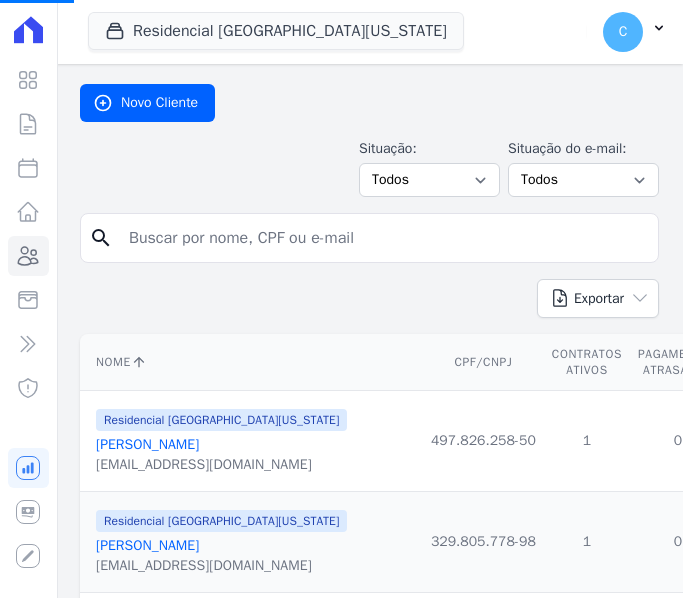 scroll, scrollTop: 0, scrollLeft: 0, axis: both 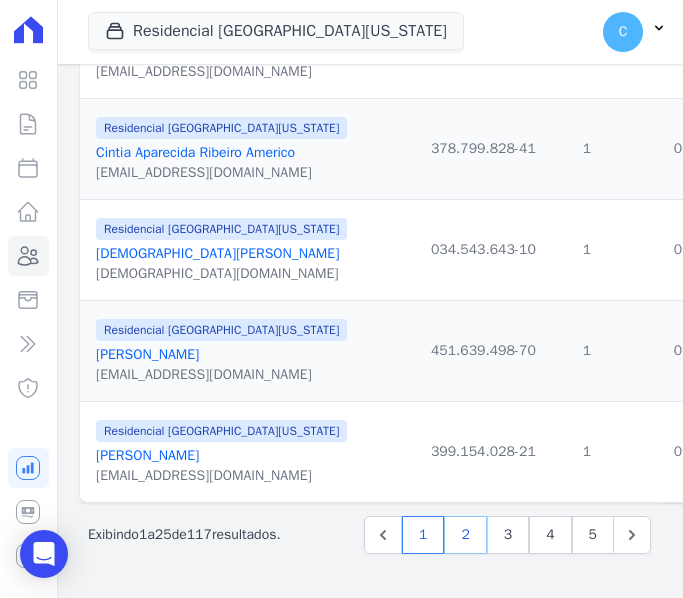 click on "2" at bounding box center (465, 535) 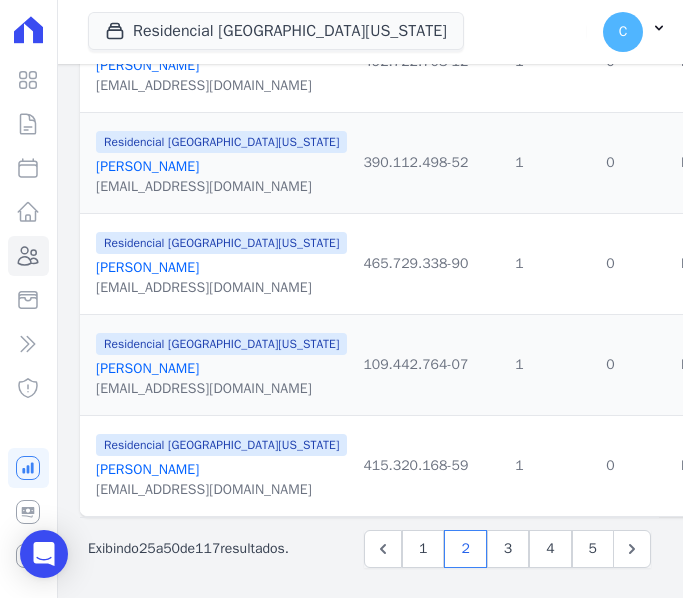 scroll, scrollTop: 2484, scrollLeft: 0, axis: vertical 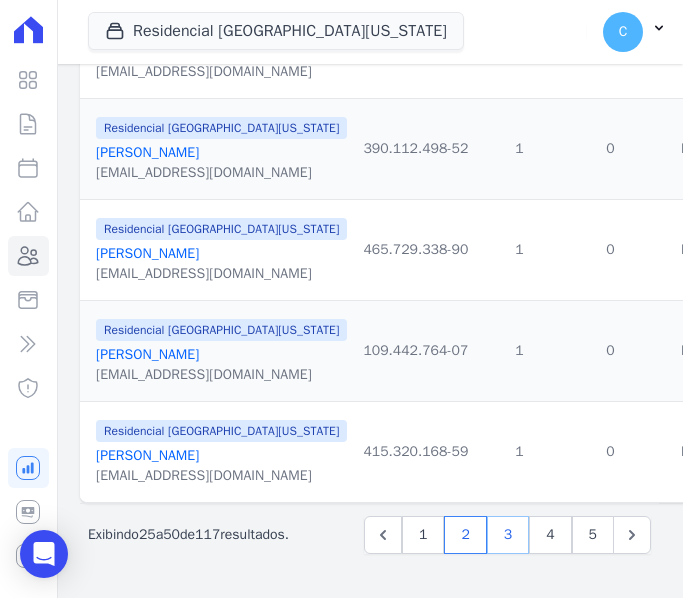click on "3" at bounding box center [508, 535] 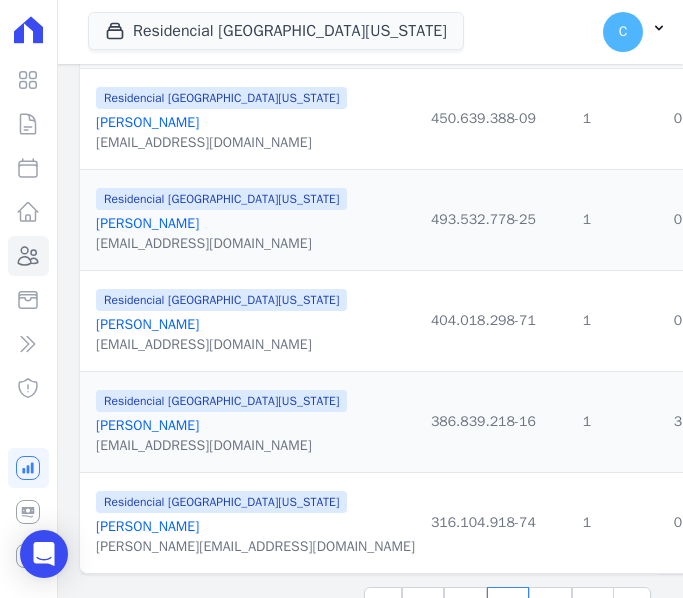 scroll, scrollTop: 2484, scrollLeft: 0, axis: vertical 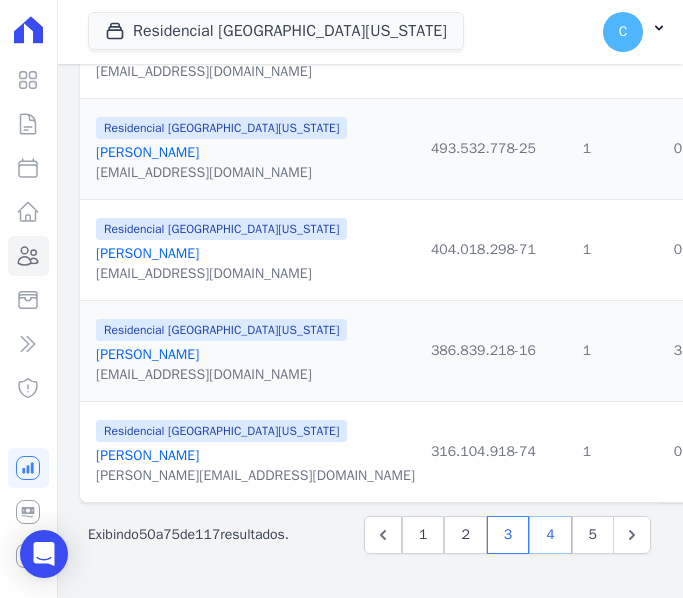 click on "4" at bounding box center [550, 535] 